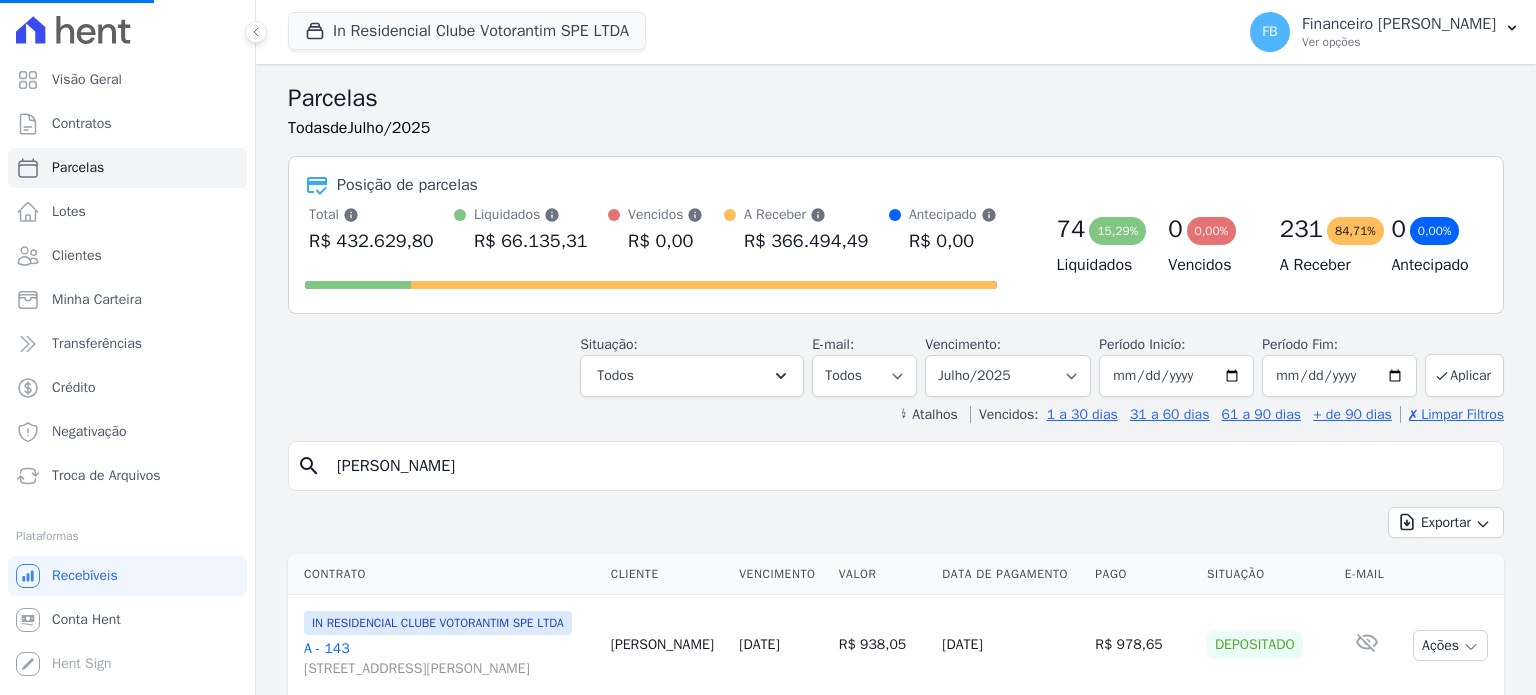 select 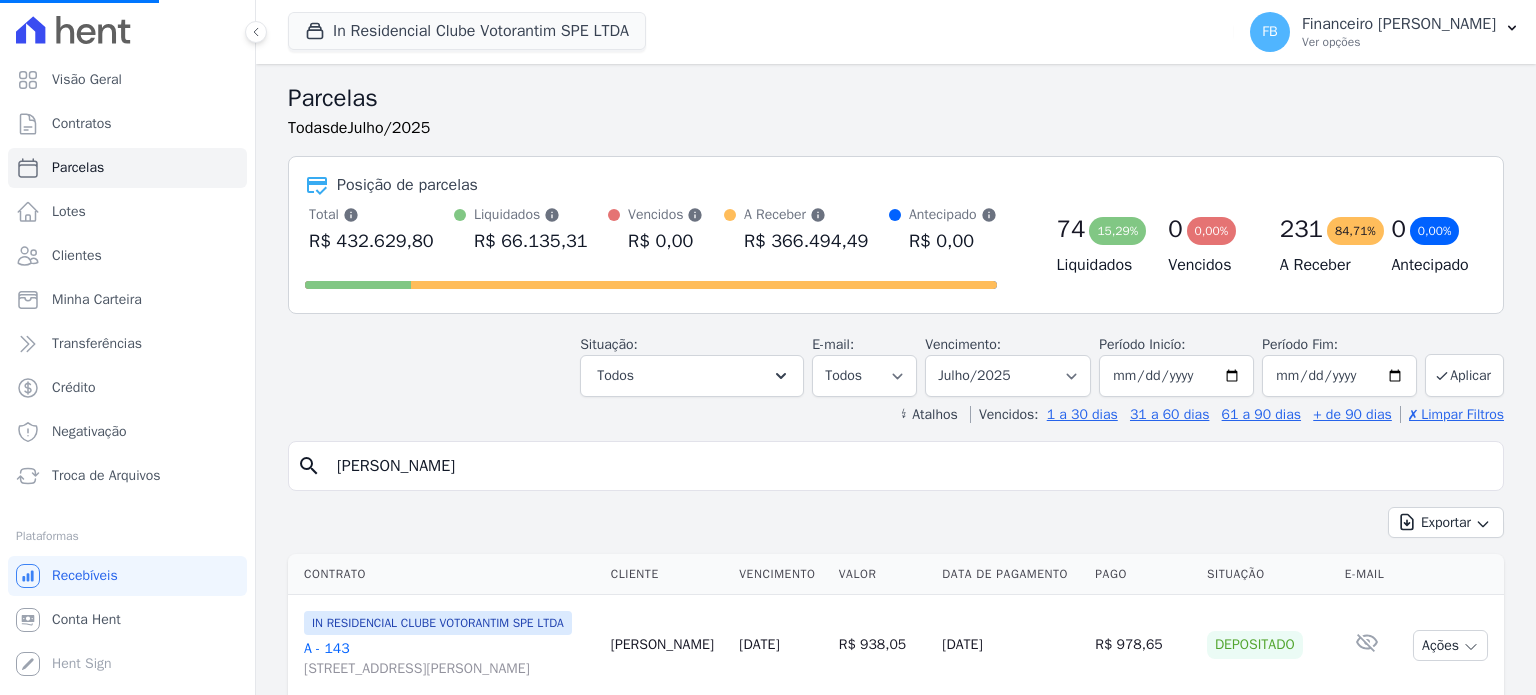 drag, startPoint x: 413, startPoint y: 468, endPoint x: 0, endPoint y: 455, distance: 413.20456 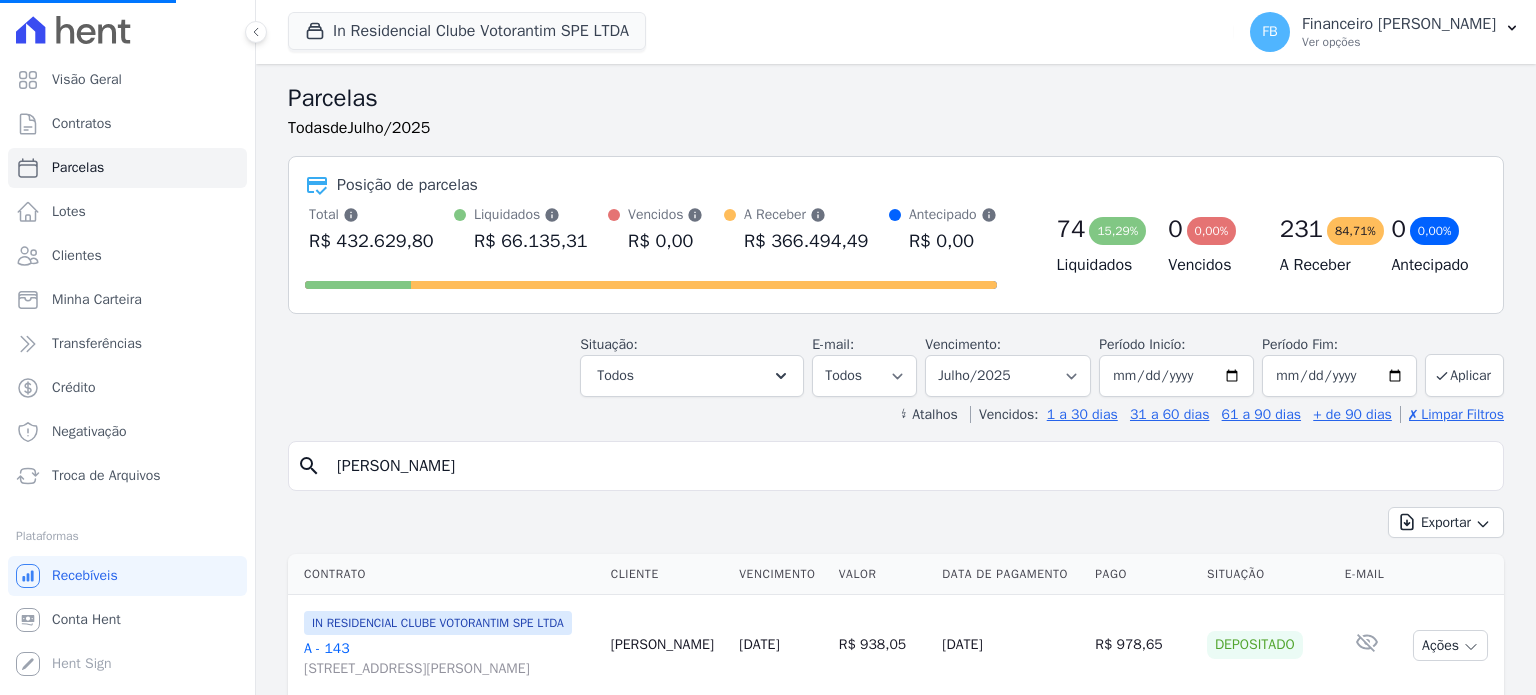 type on "[PERSON_NAME]" 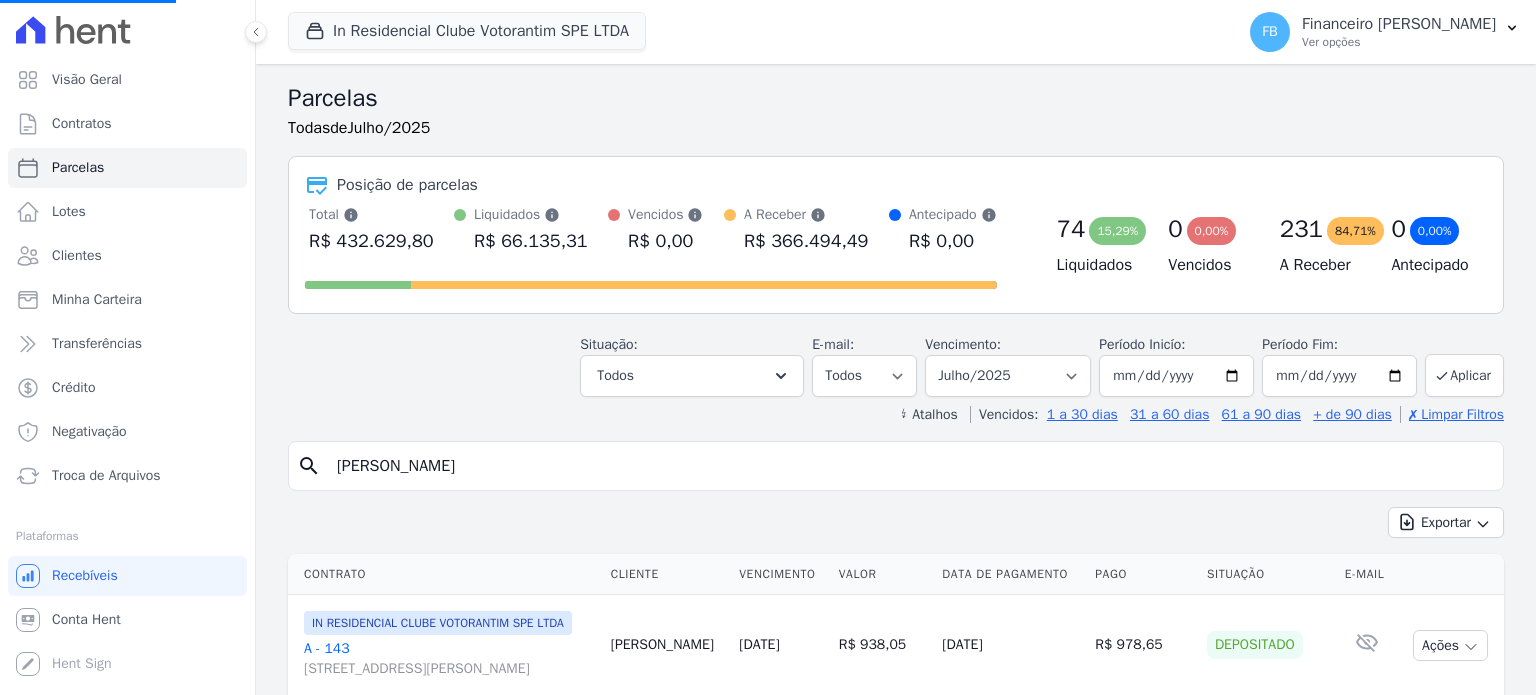 select 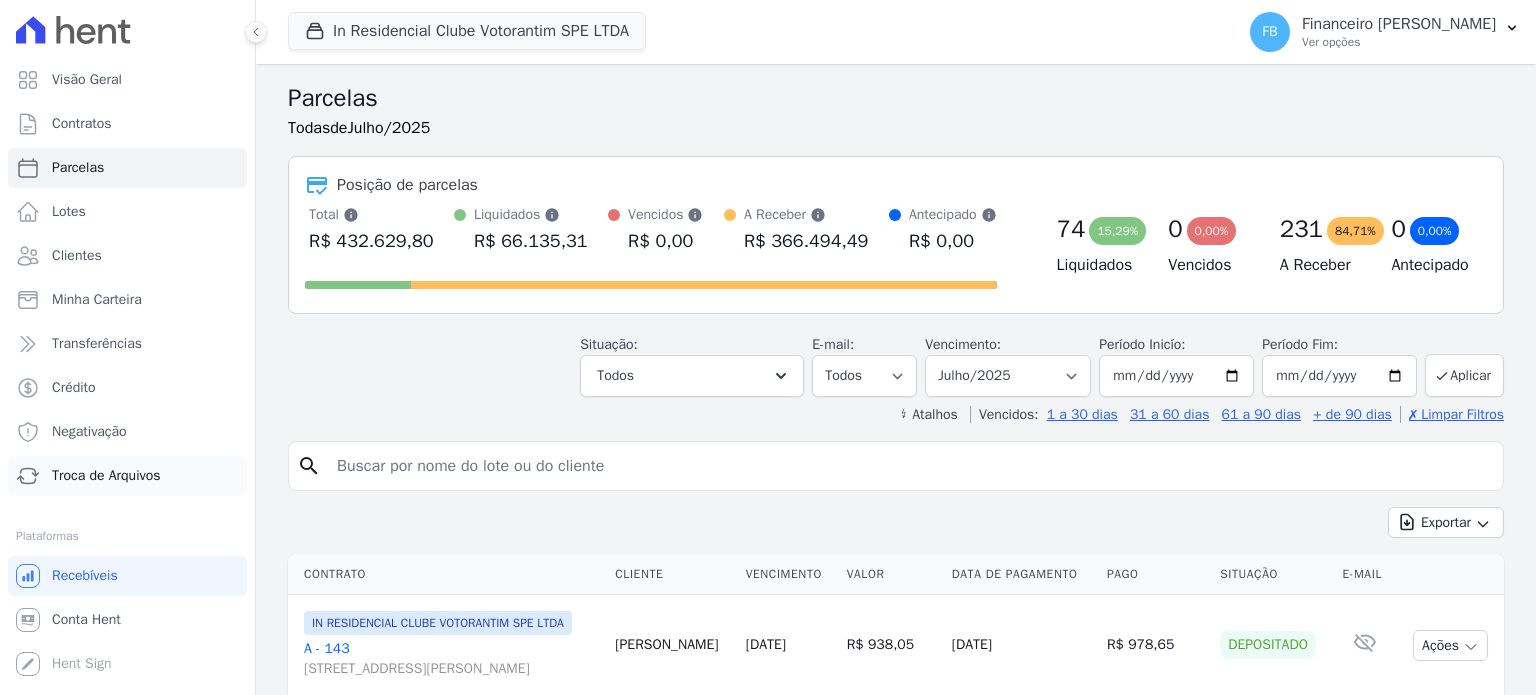 select 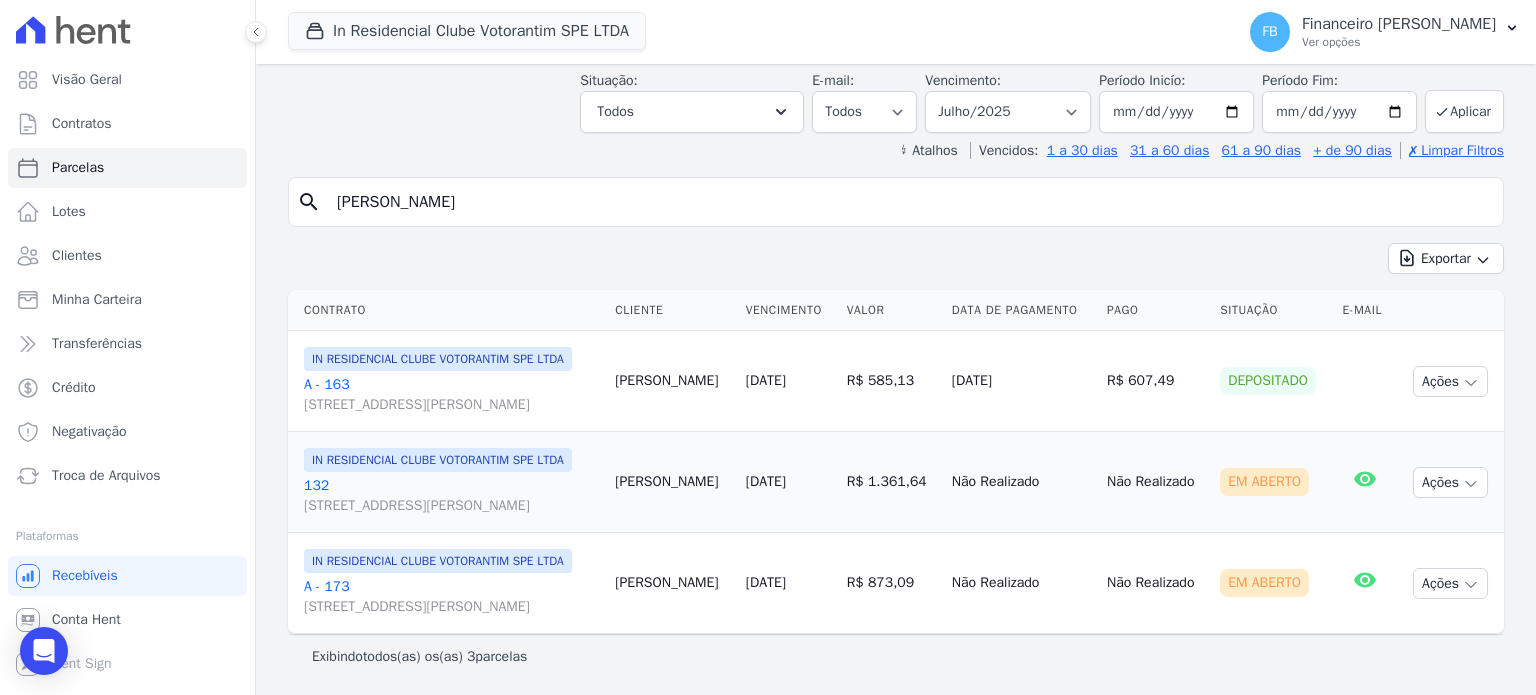 scroll, scrollTop: 100, scrollLeft: 0, axis: vertical 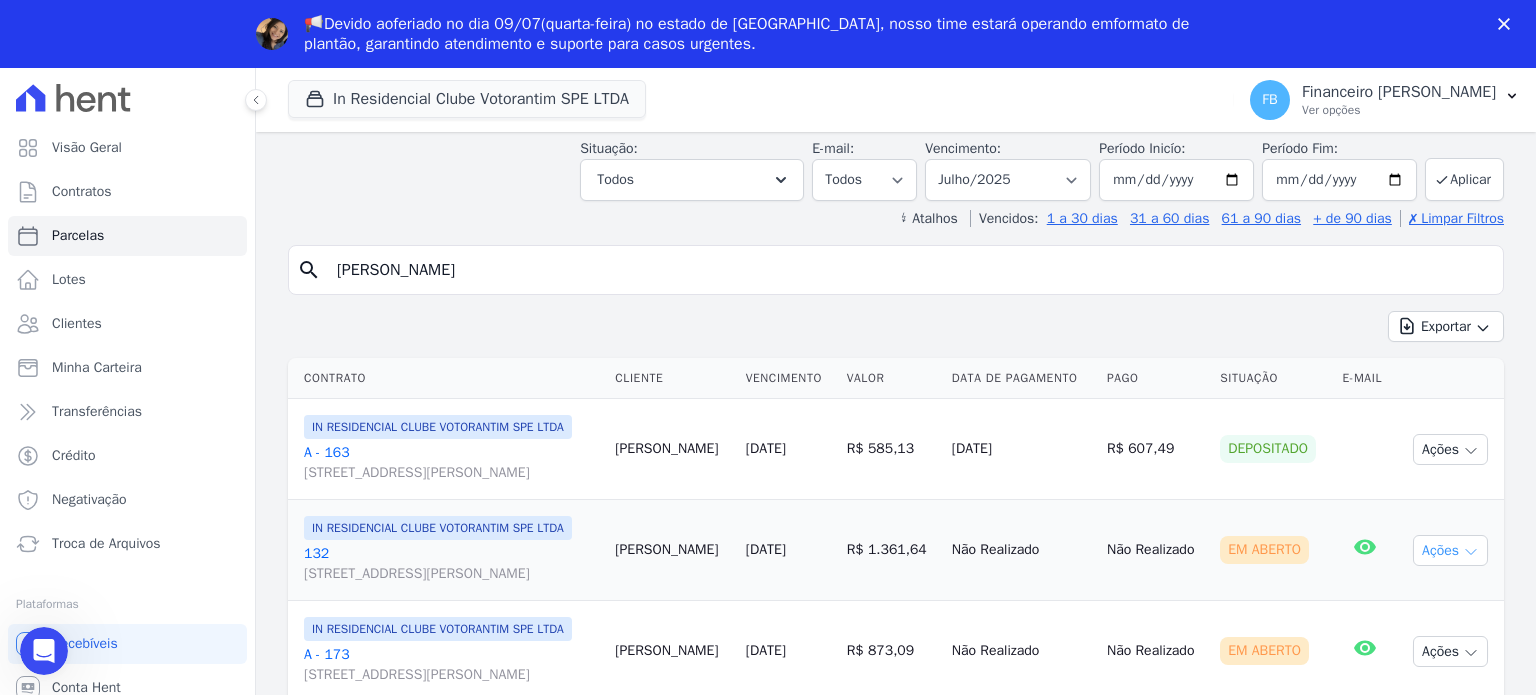 click on "Ações
Ver boleto
[GEOGRAPHIC_DATA]
Antecipação não disponível
Enviar whatsapp
Não é possível enviar WhatsApp sobre um pagamento depositado
Liquidação Manual
Não é possível realizar liquidação manual de um pagamento depositado
Negativar
A negativação só é permitida caso o vencimento tenha mais de 5 dias de ocorrido" at bounding box center [1450, 449] 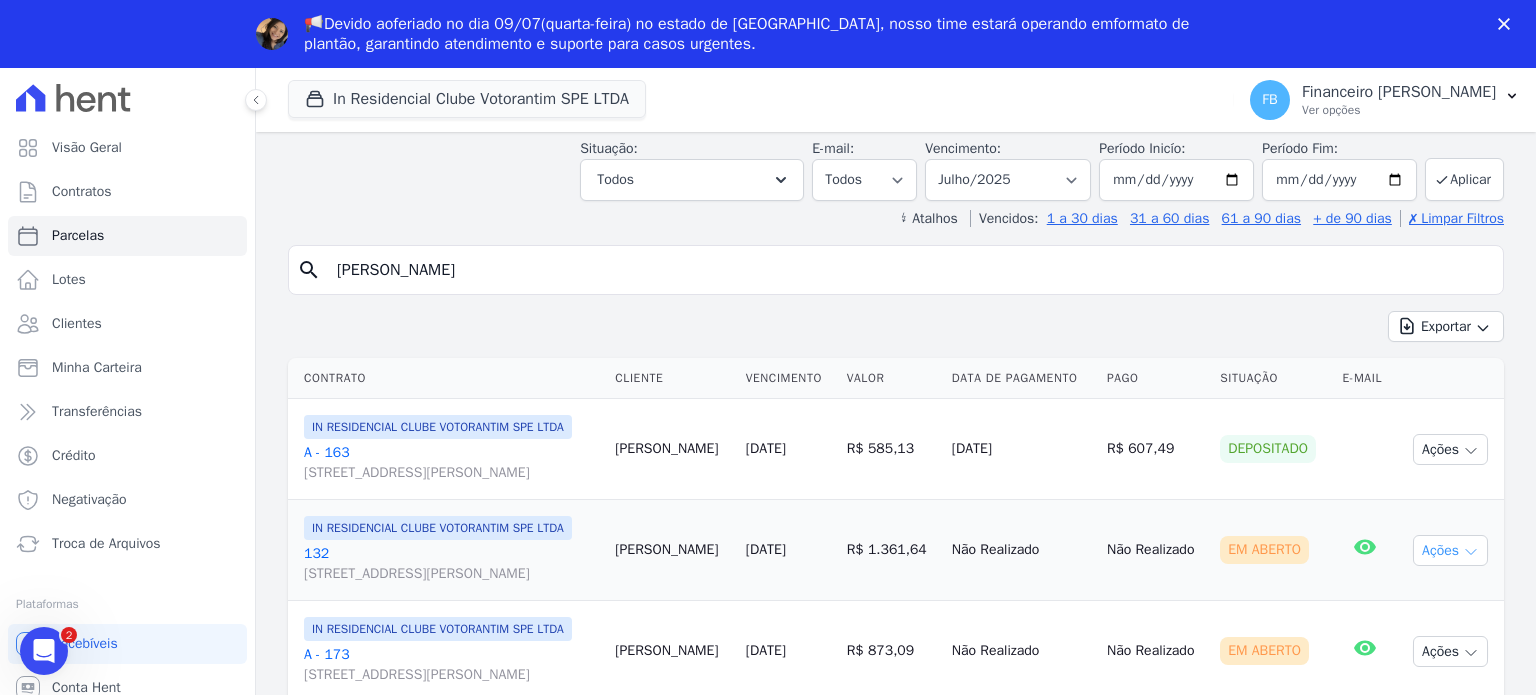 click on "Ações" at bounding box center (1450, 550) 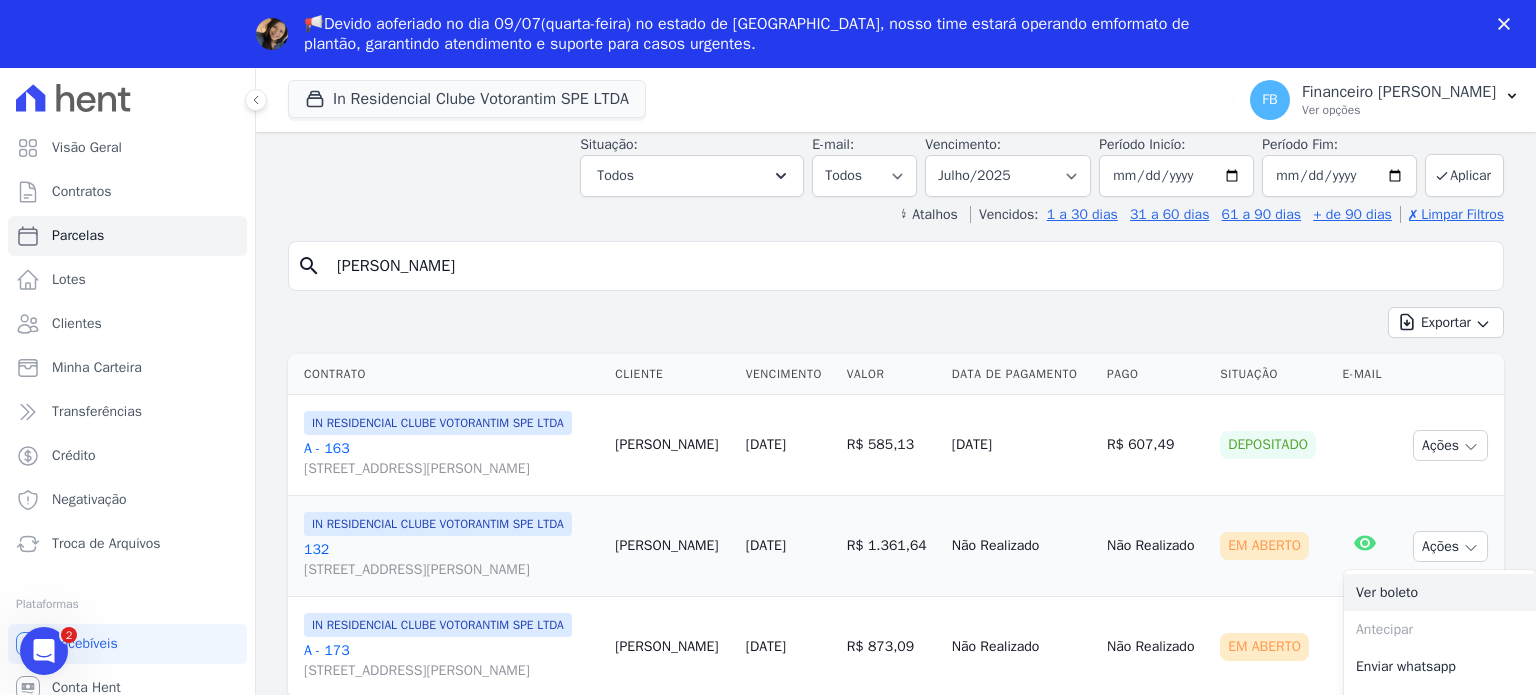 click on "Ver boleto" at bounding box center (1440, 592) 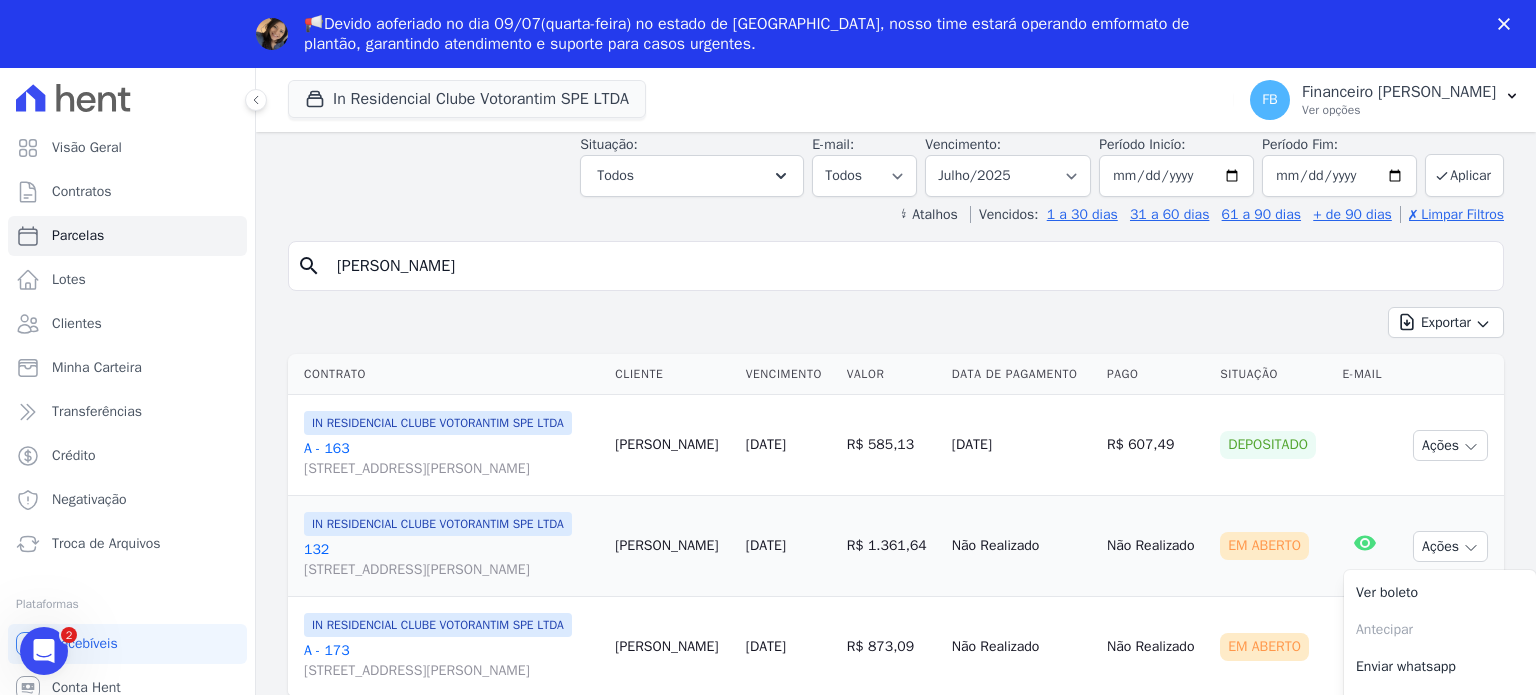 click 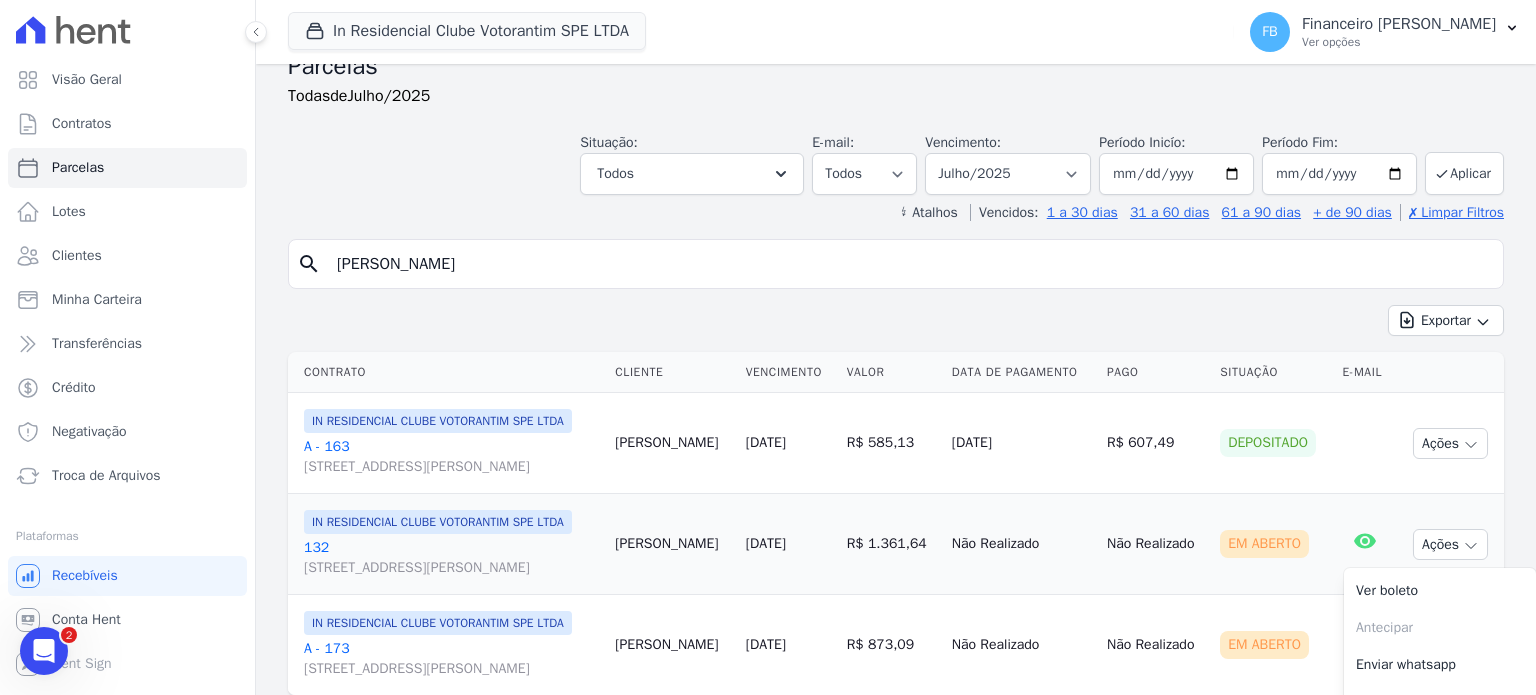 scroll, scrollTop: 0, scrollLeft: 0, axis: both 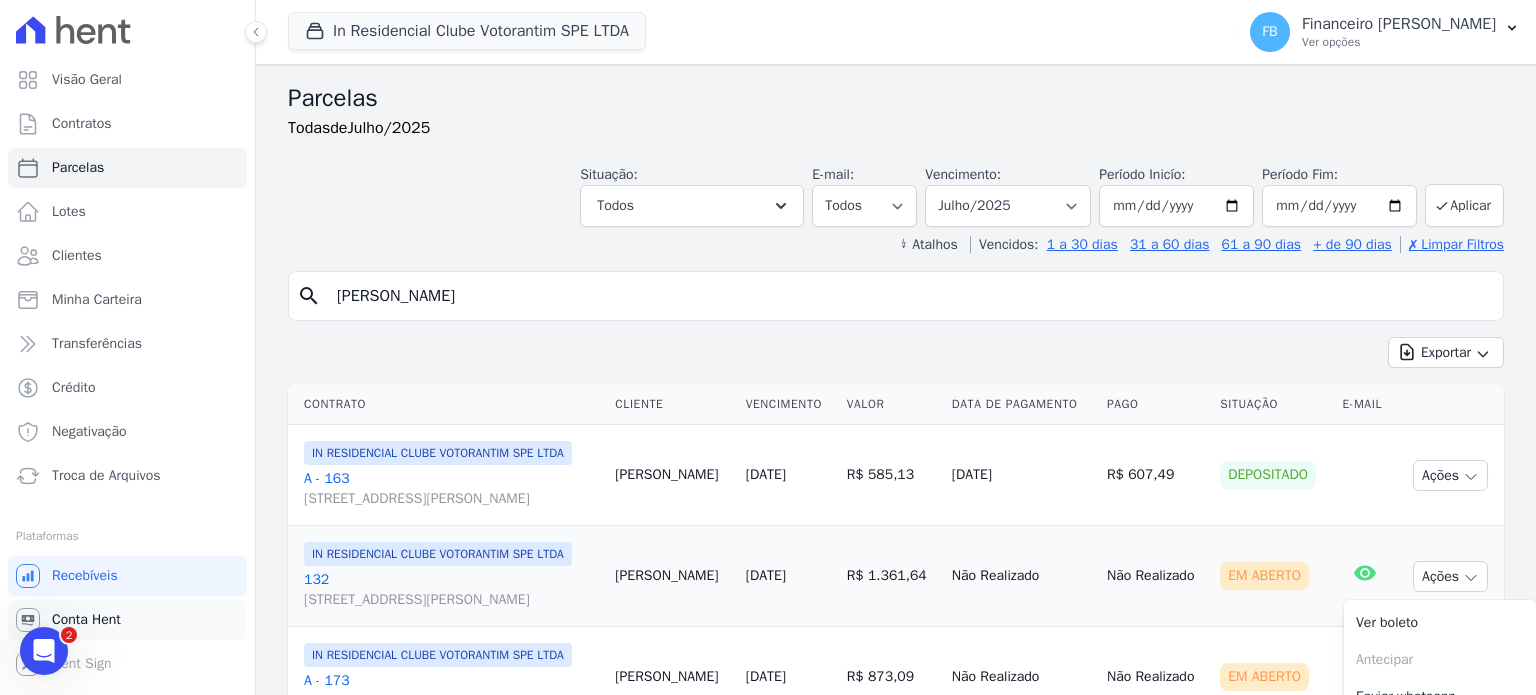 click on "Conta Hent" at bounding box center [86, 620] 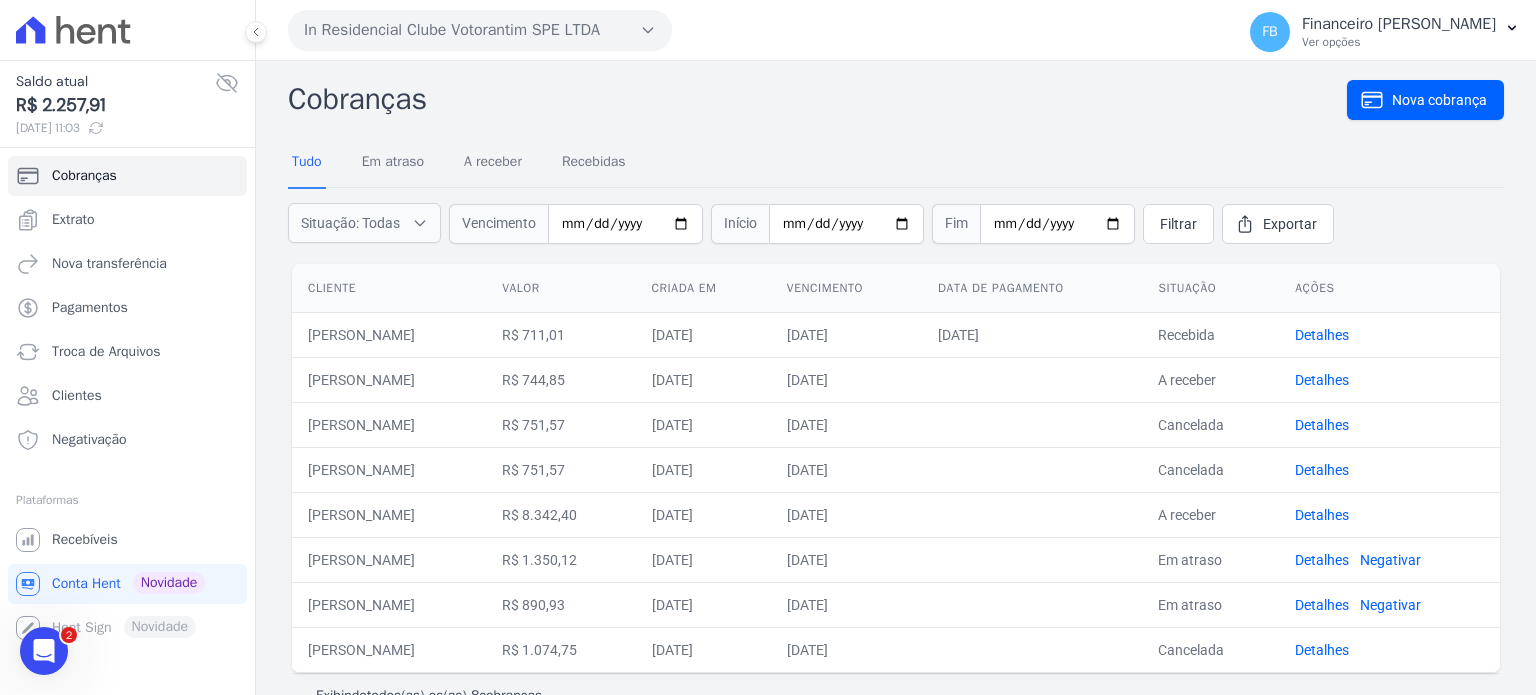 scroll, scrollTop: 0, scrollLeft: 0, axis: both 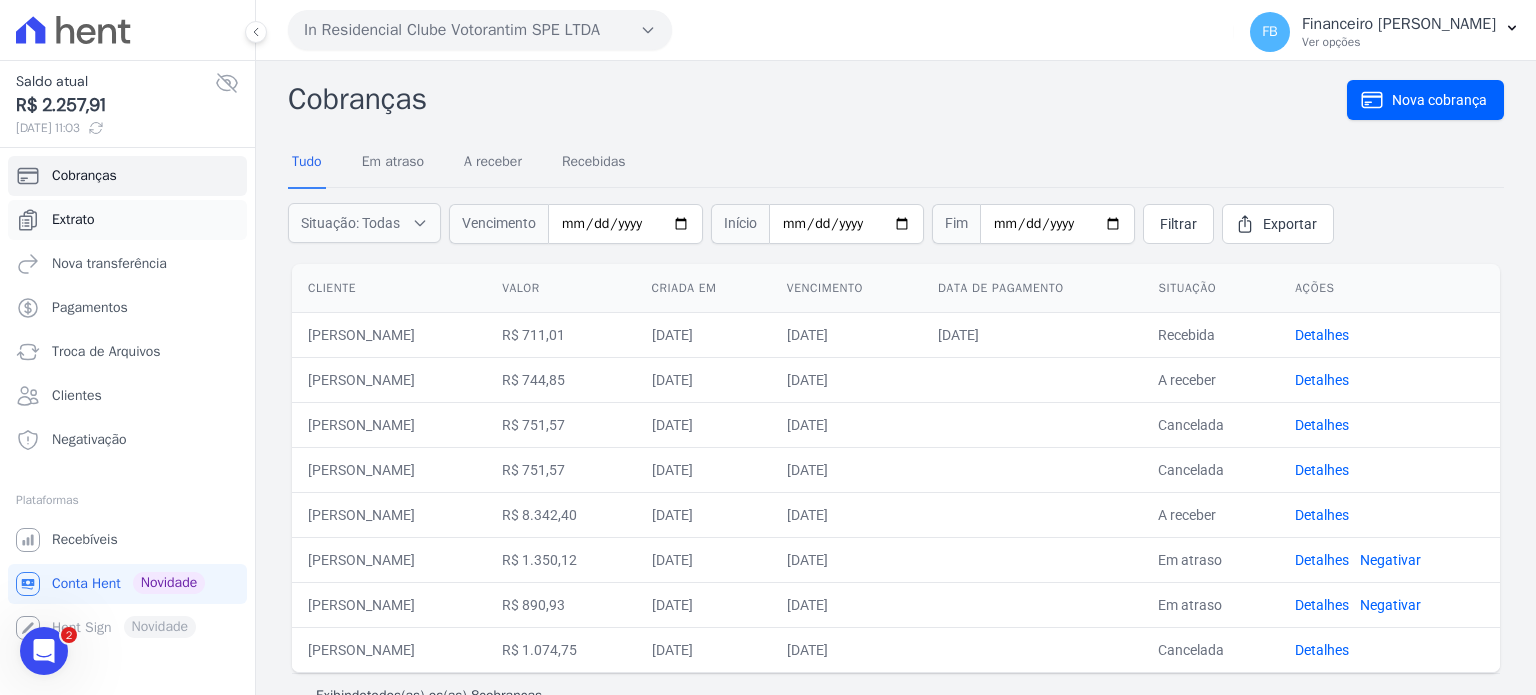 click on "Extrato" at bounding box center [73, 220] 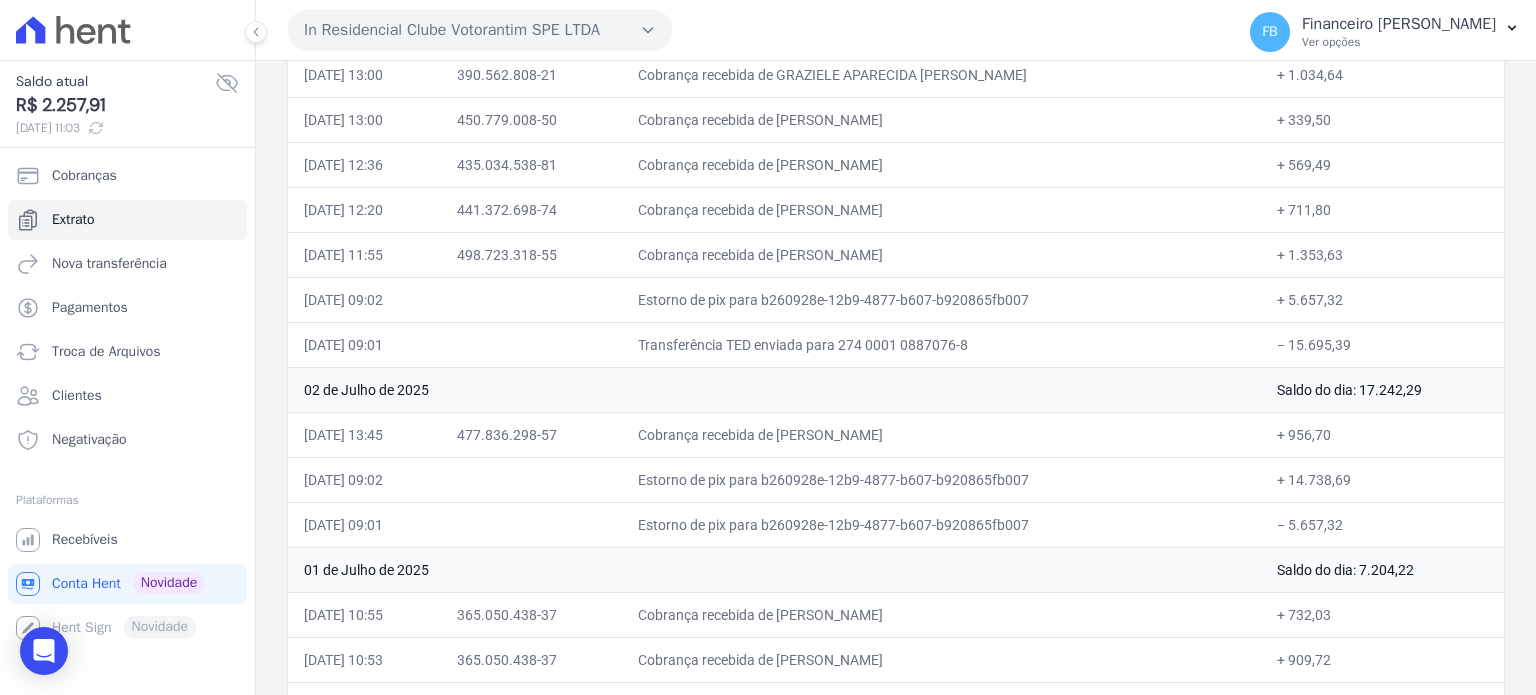 scroll, scrollTop: 3445, scrollLeft: 0, axis: vertical 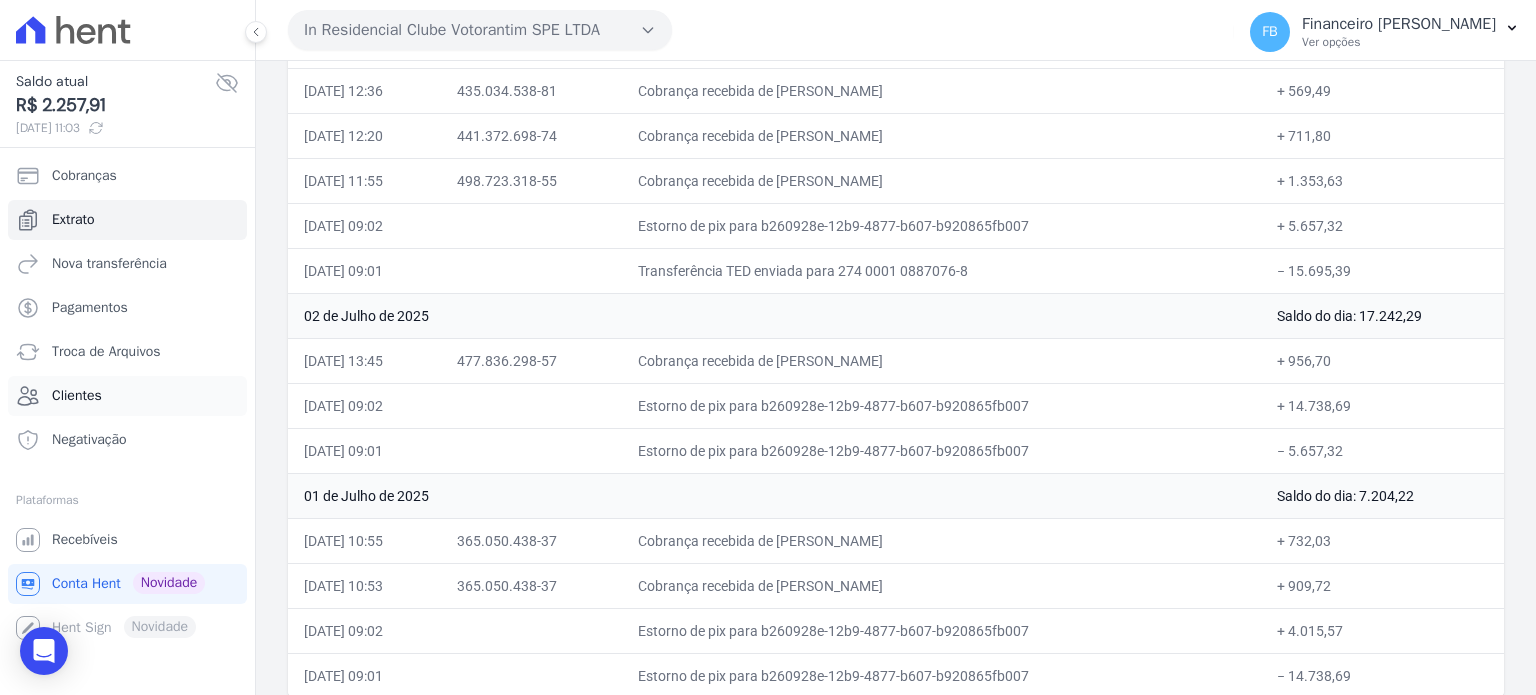 click on "Clientes" at bounding box center (127, 396) 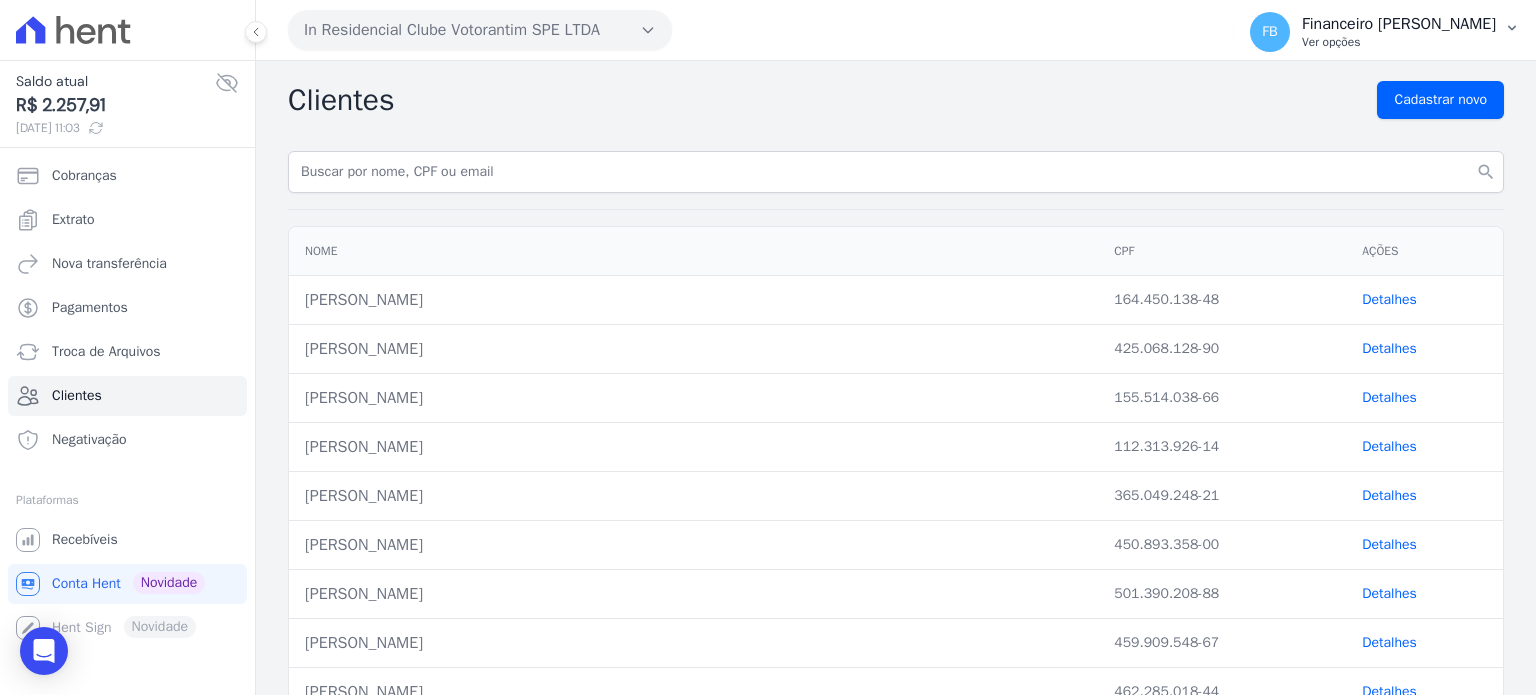 click on "Financeiro [PERSON_NAME]" at bounding box center (1399, 24) 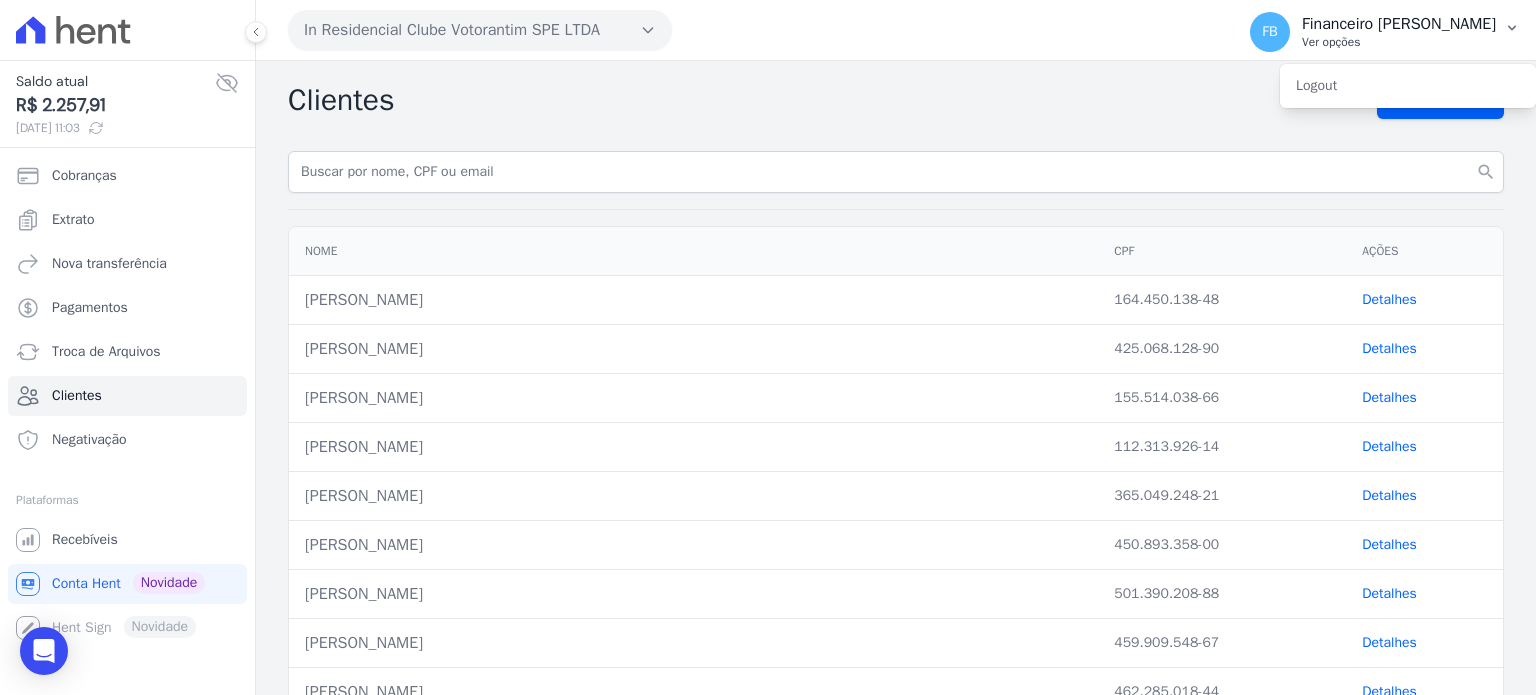 click on "Ver opções" at bounding box center (1399, 42) 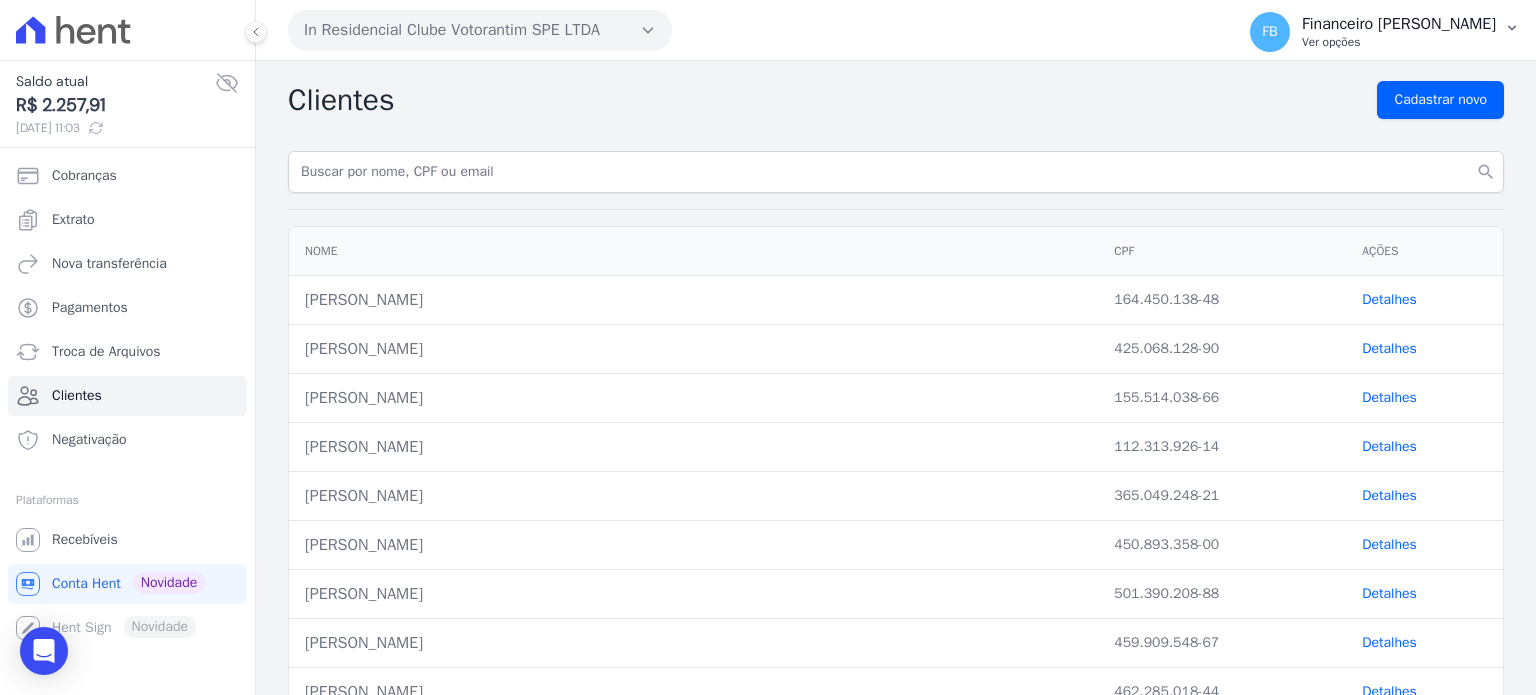 click on "Ver opções" at bounding box center (1399, 42) 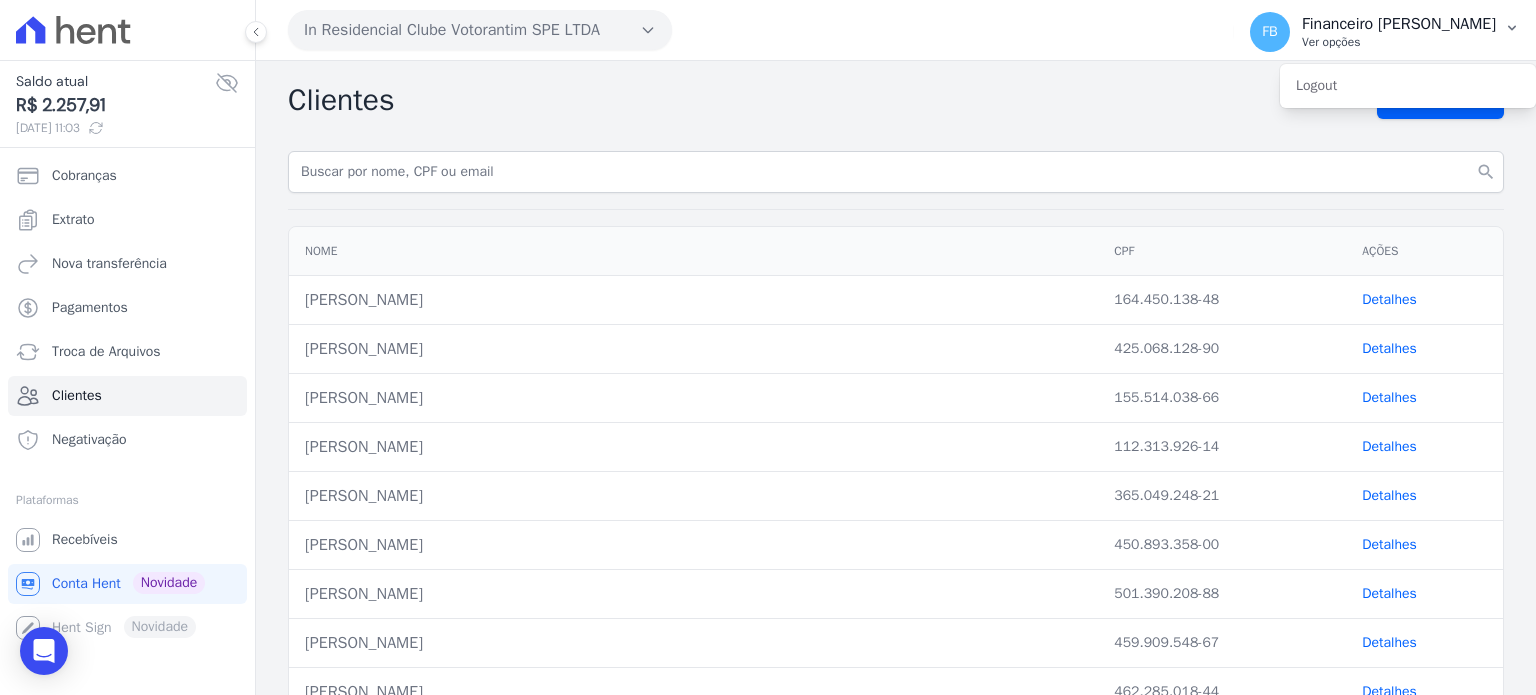 click on "Ver opções" at bounding box center (1399, 42) 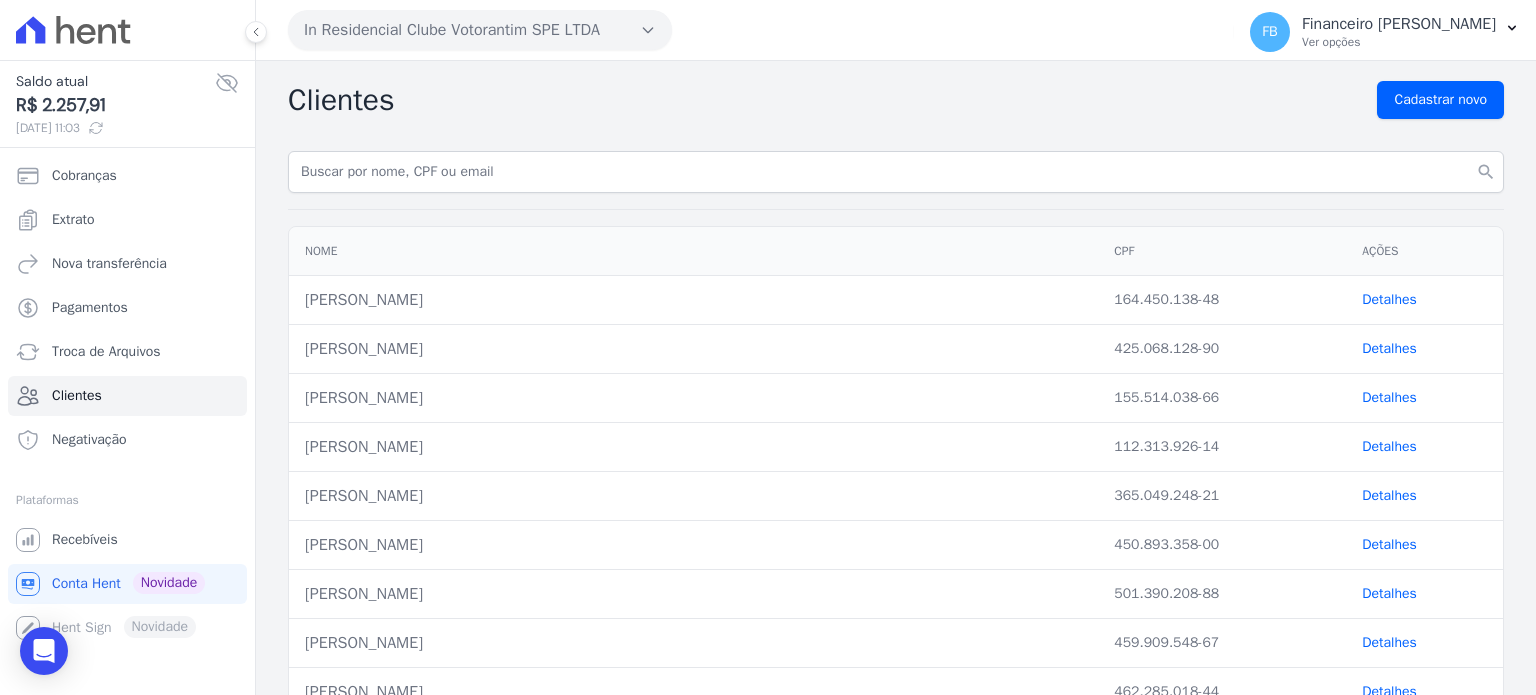 click 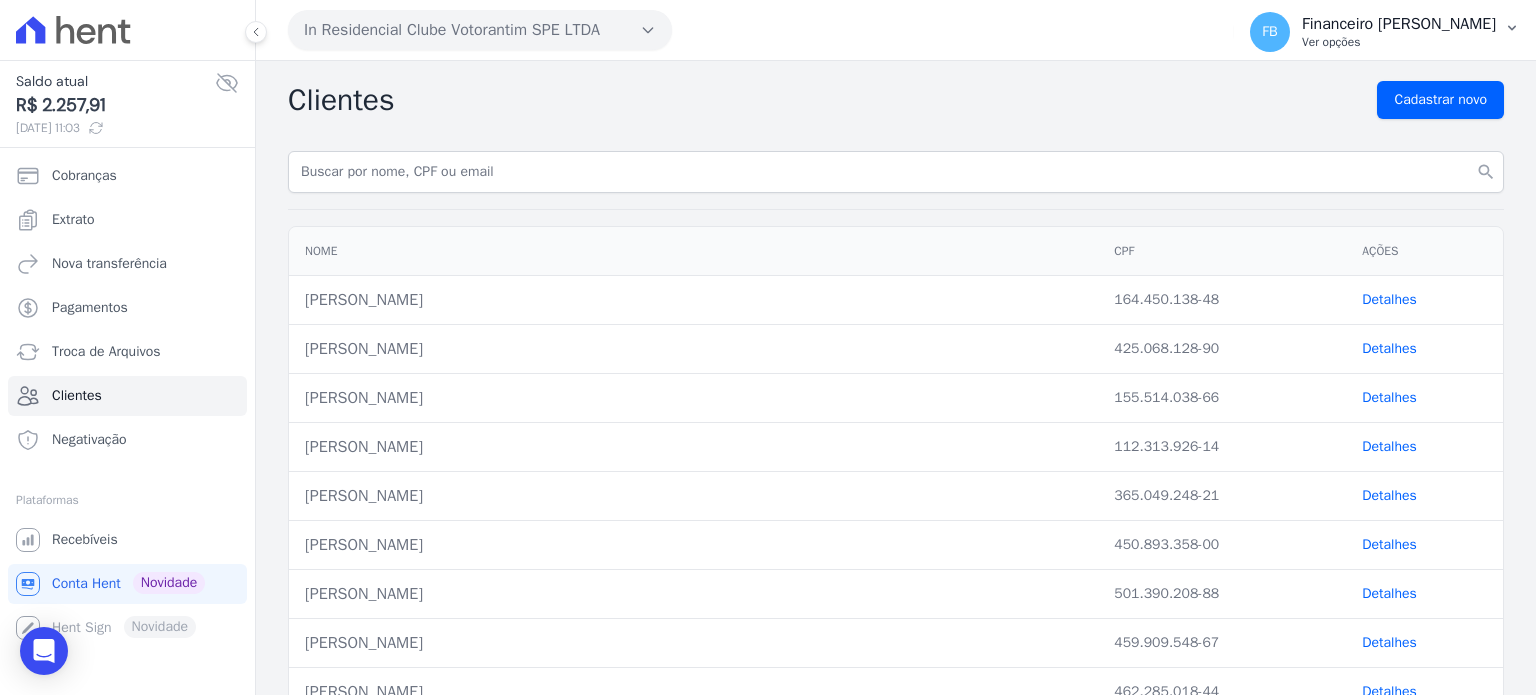 click 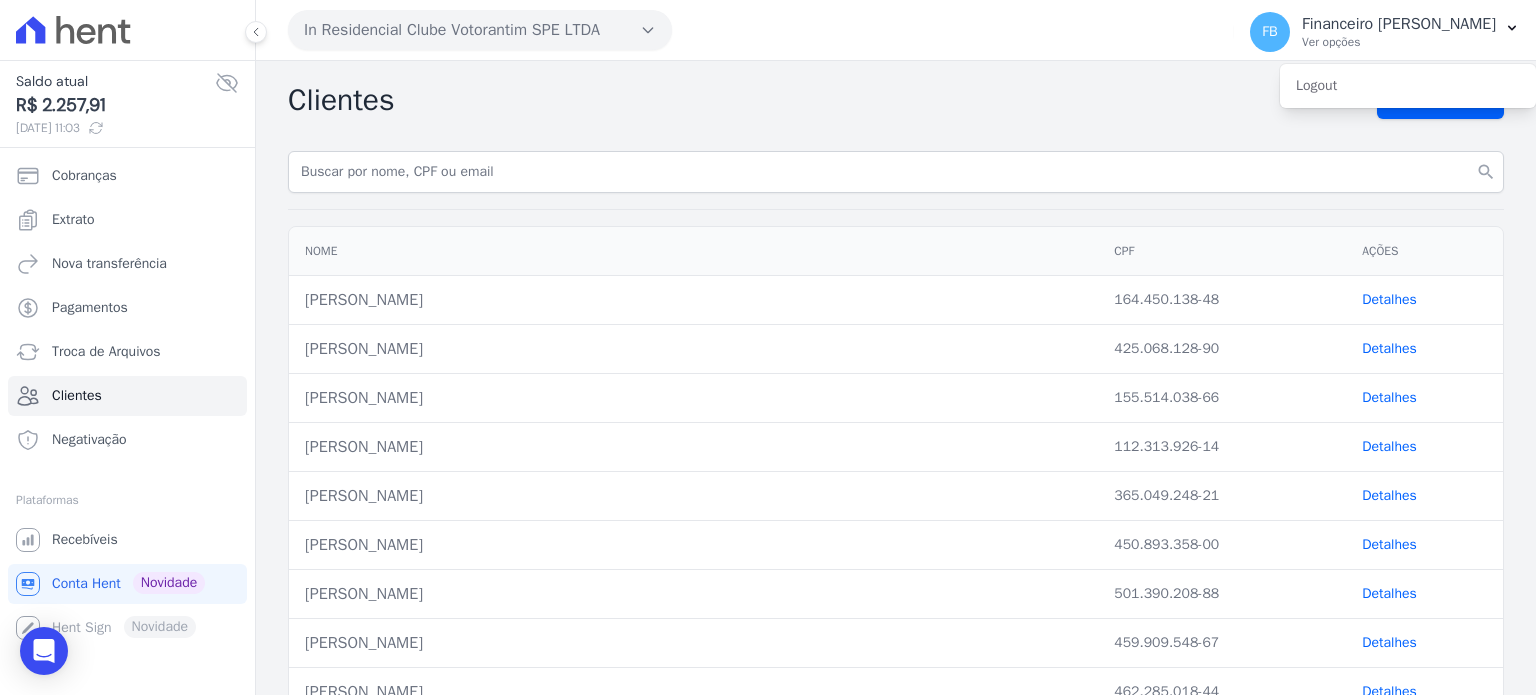 click on "Clientes
Cadastrar novo" at bounding box center [896, 100] 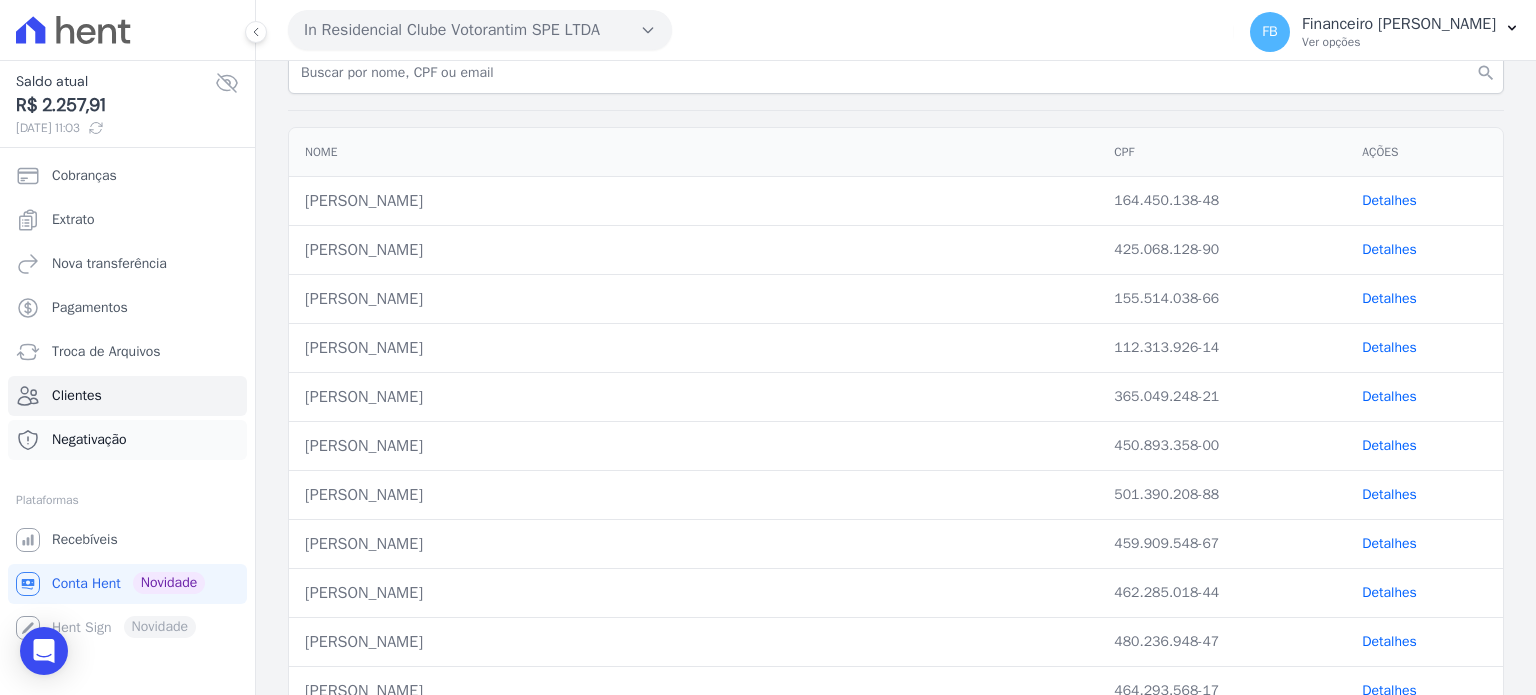 scroll, scrollTop: 100, scrollLeft: 0, axis: vertical 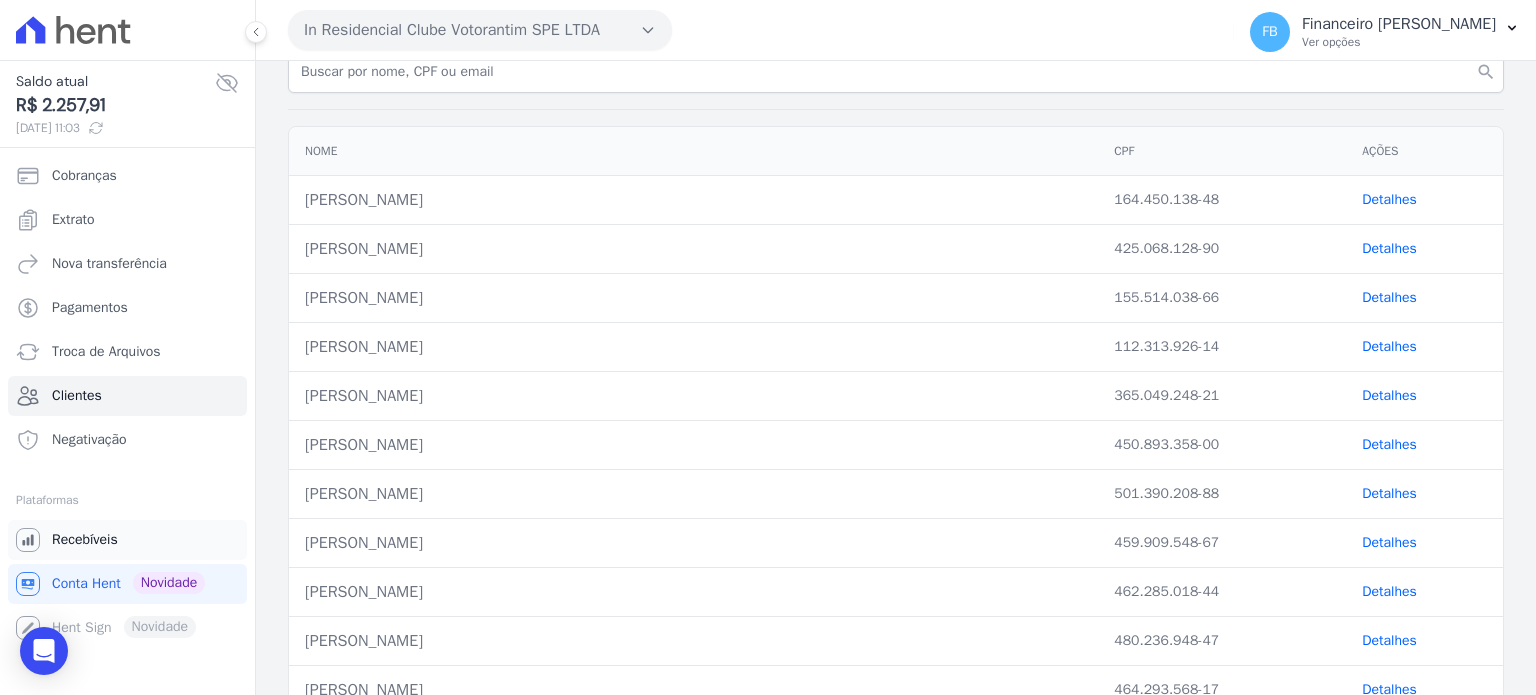 click on "Recebíveis" at bounding box center (85, 540) 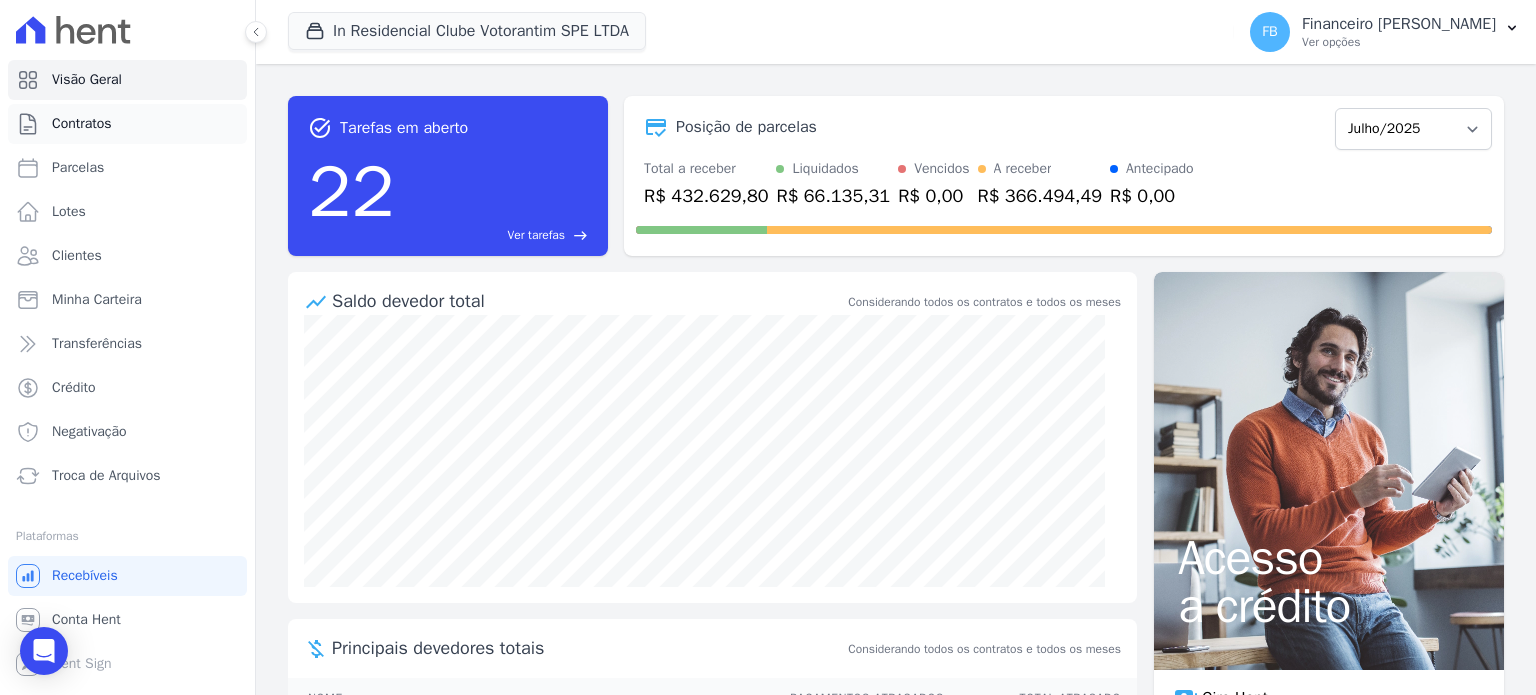 click on "Contratos" at bounding box center (82, 124) 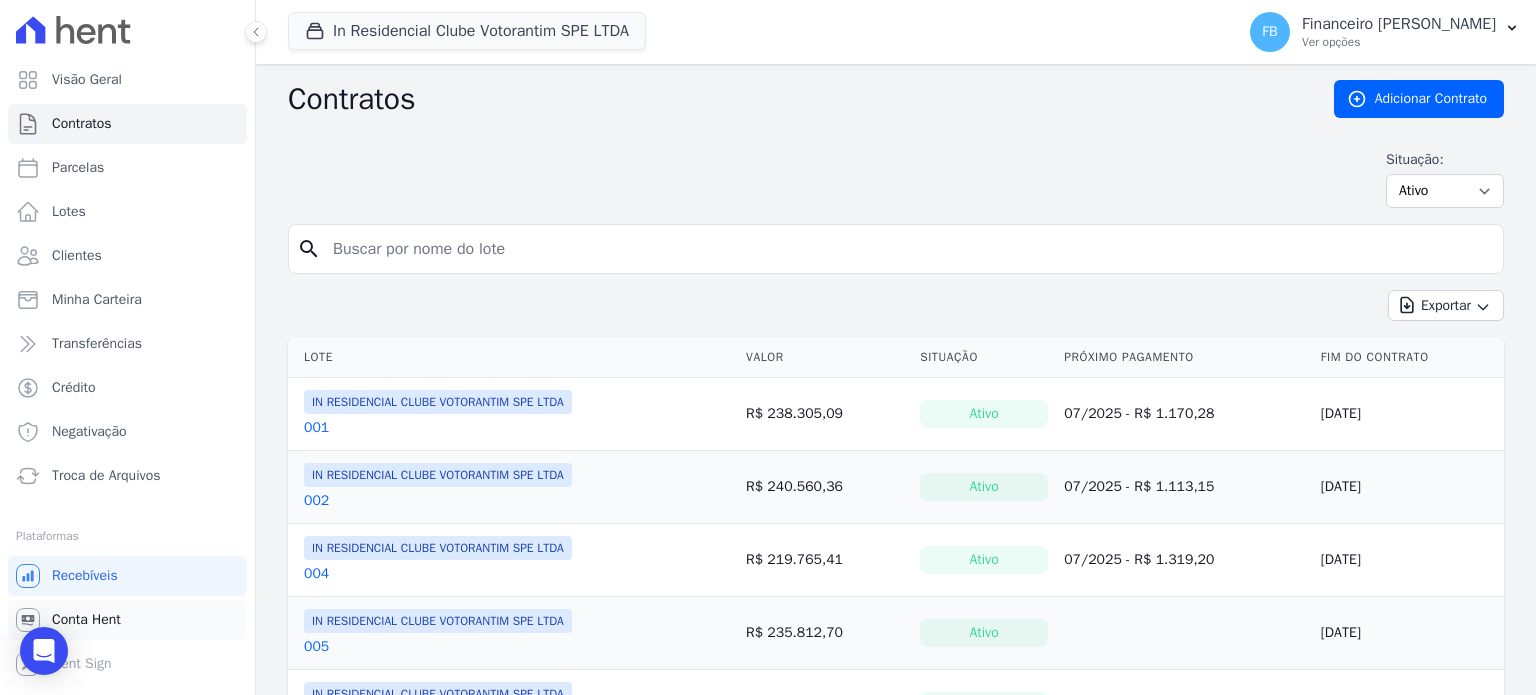 click on "Conta Hent" at bounding box center [86, 620] 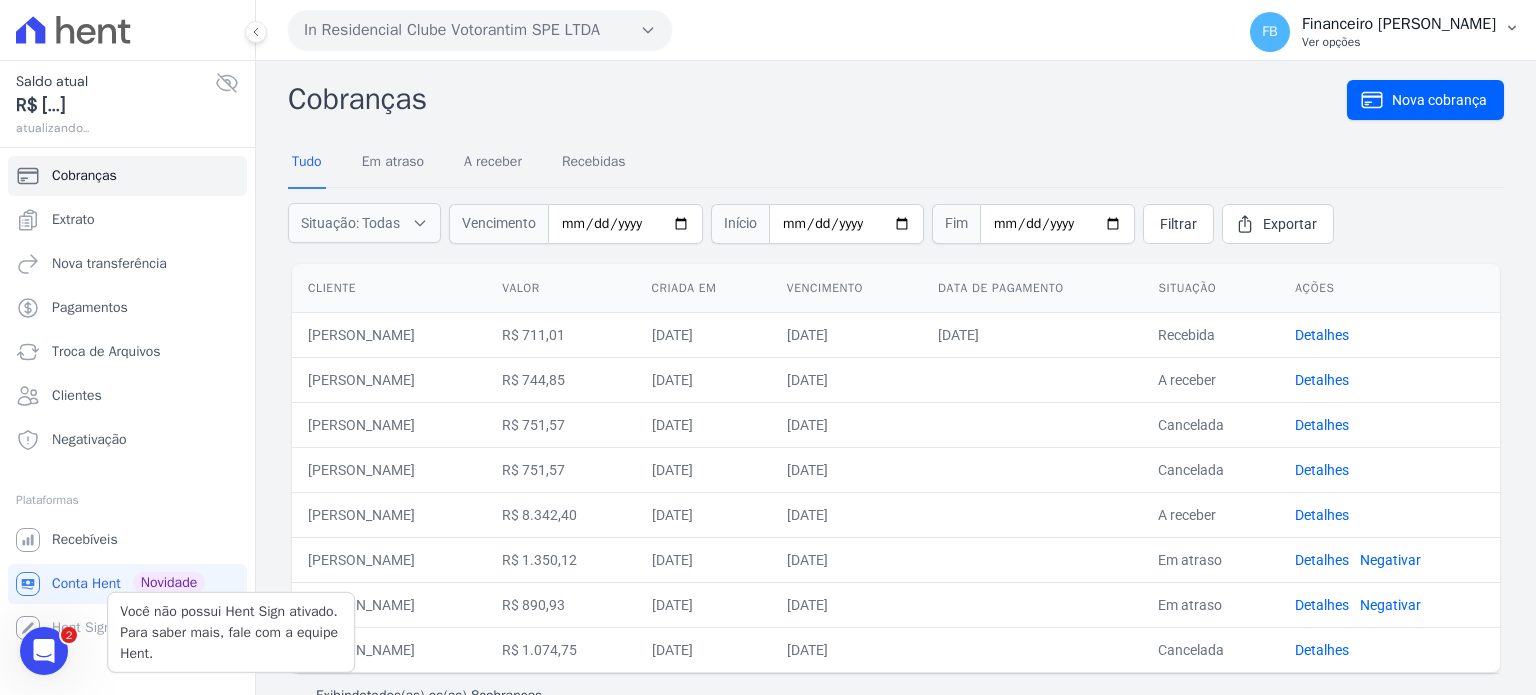 scroll, scrollTop: 0, scrollLeft: 0, axis: both 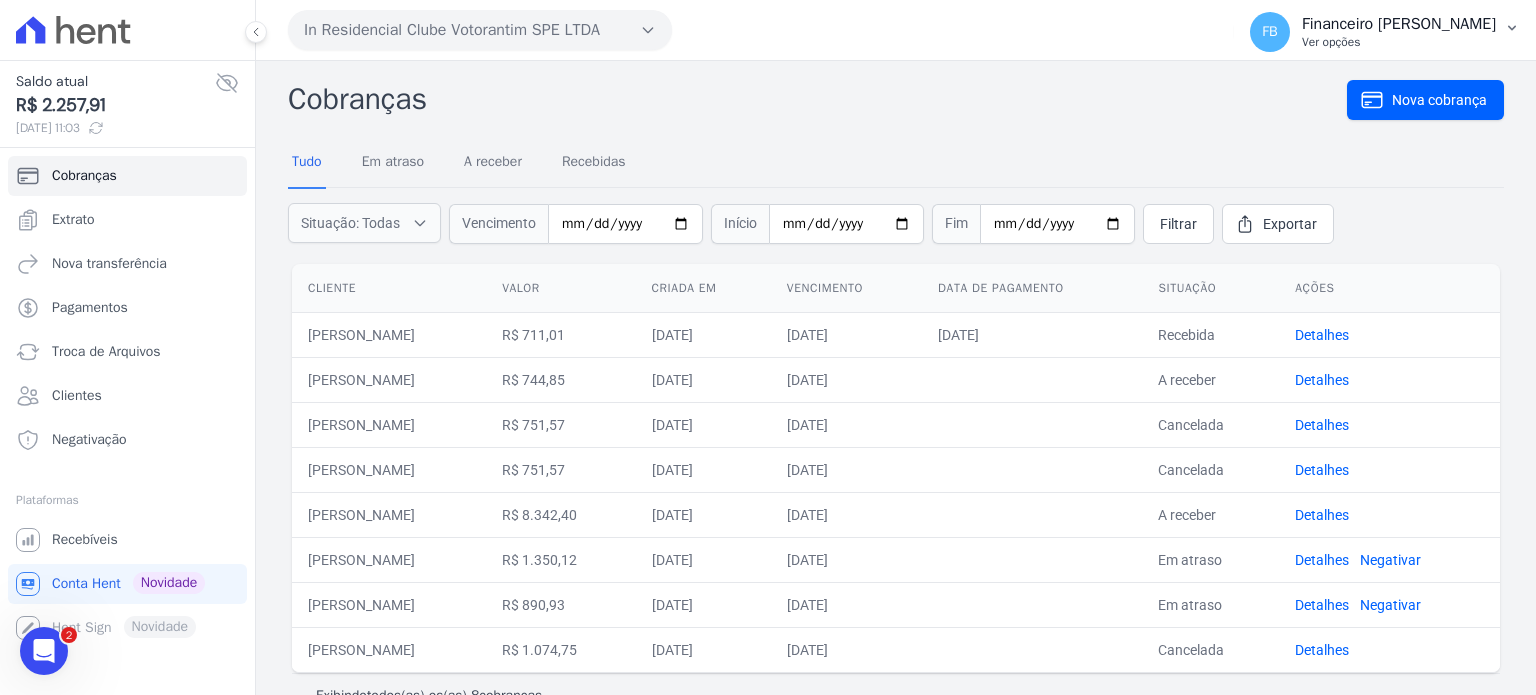 click 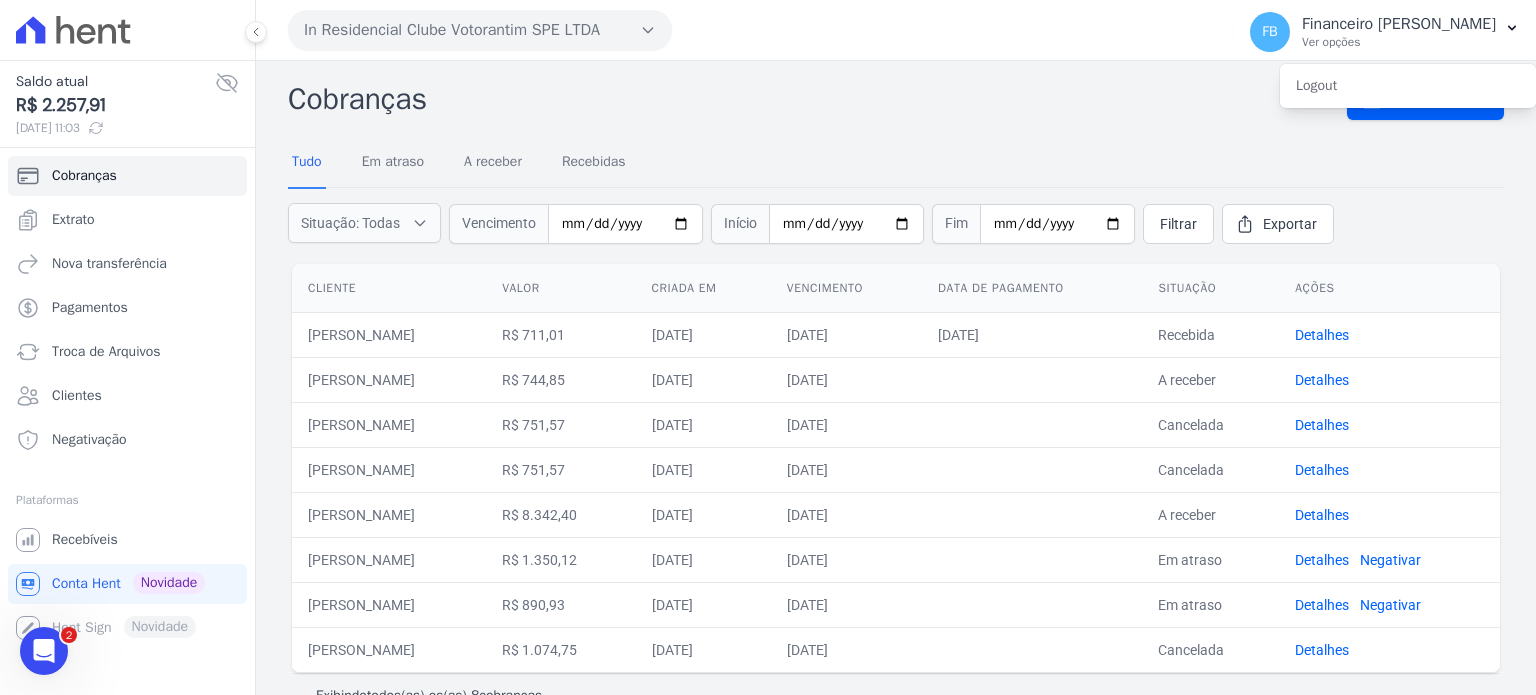 click on "Cobranças" at bounding box center (817, 99) 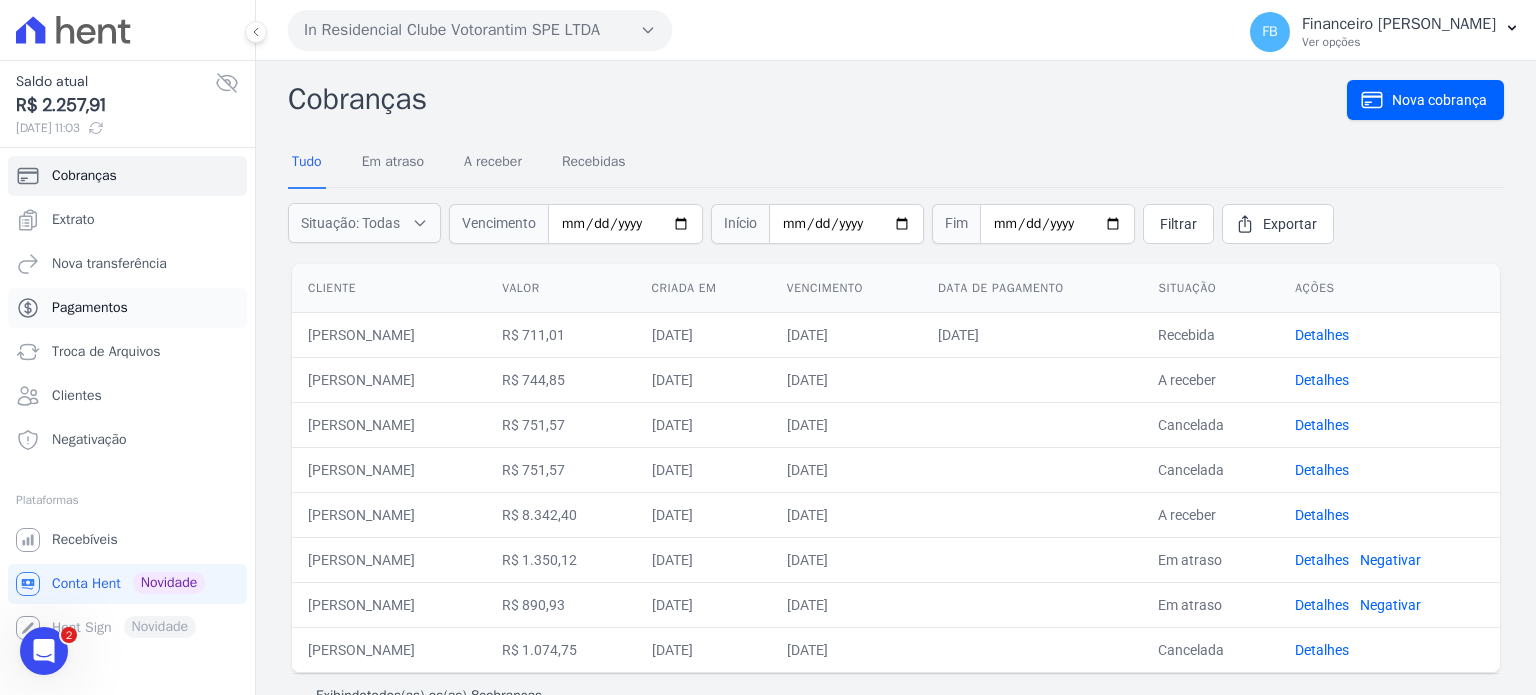 click on "Pagamentos" at bounding box center (90, 308) 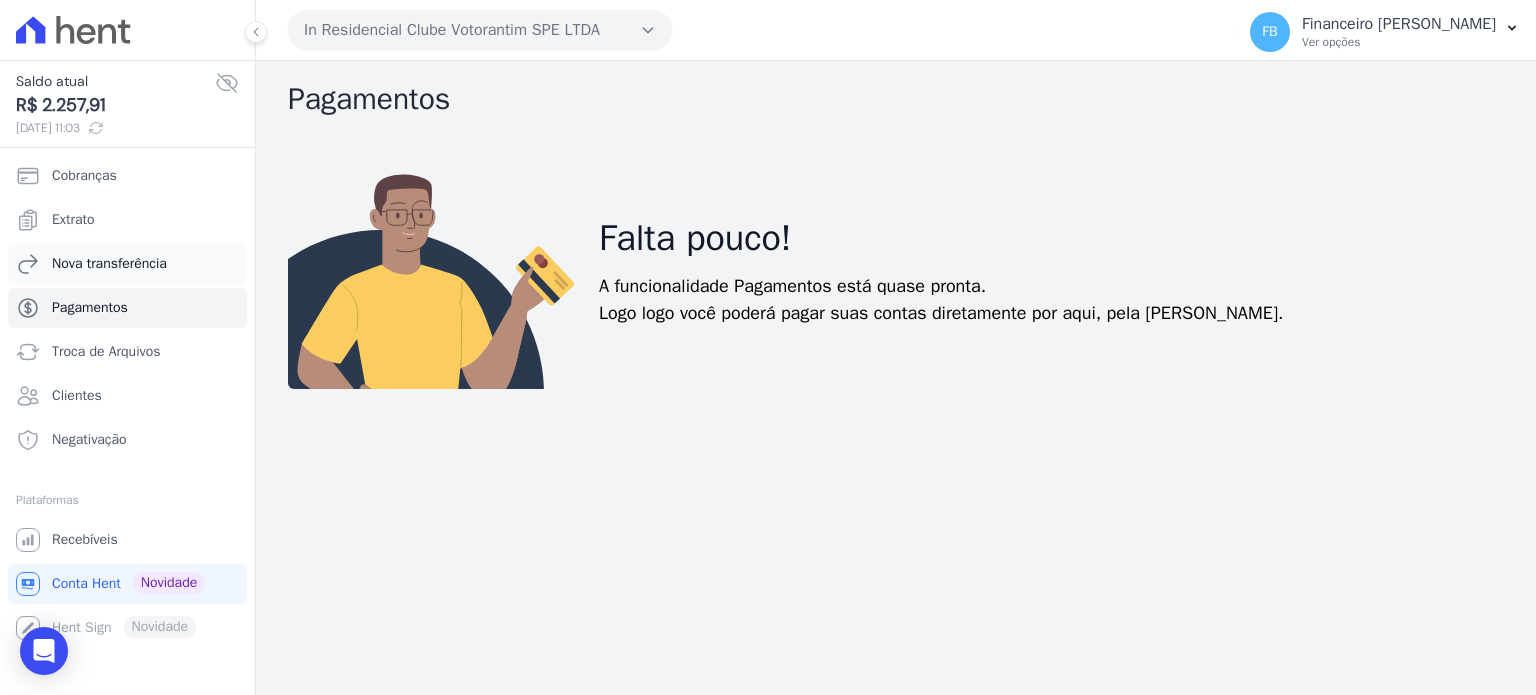 click on "Nova transferência" at bounding box center [109, 264] 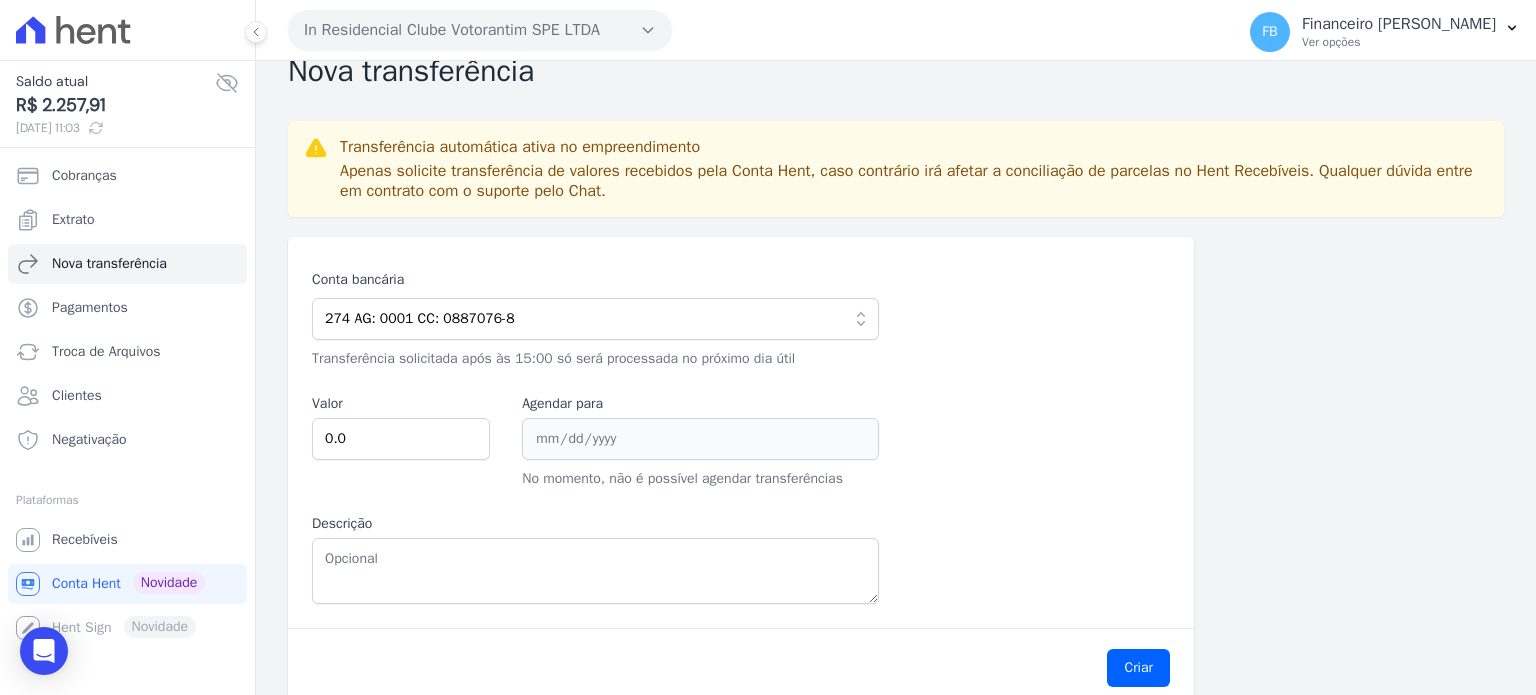 scroll, scrollTop: 53, scrollLeft: 0, axis: vertical 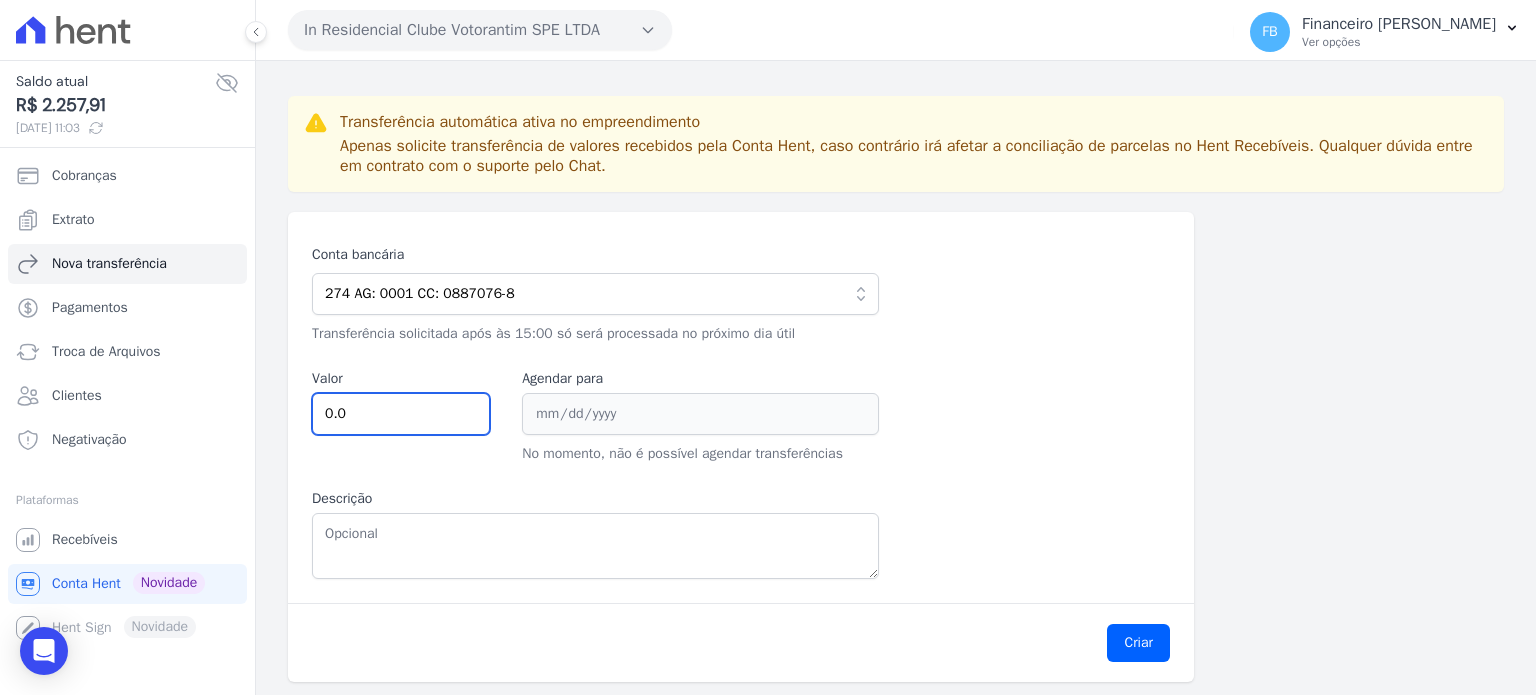 drag, startPoint x: 378, startPoint y: 411, endPoint x: 318, endPoint y: 407, distance: 60.133186 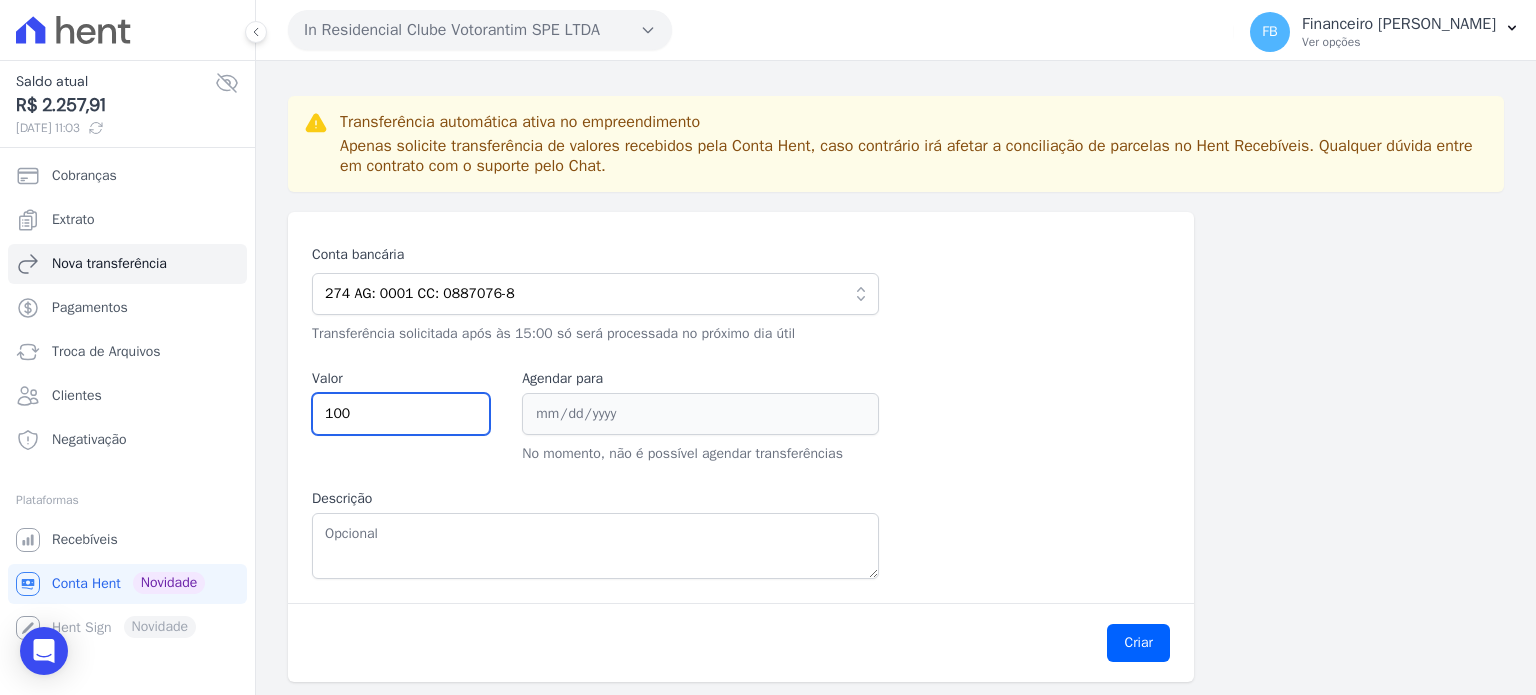 type on "100" 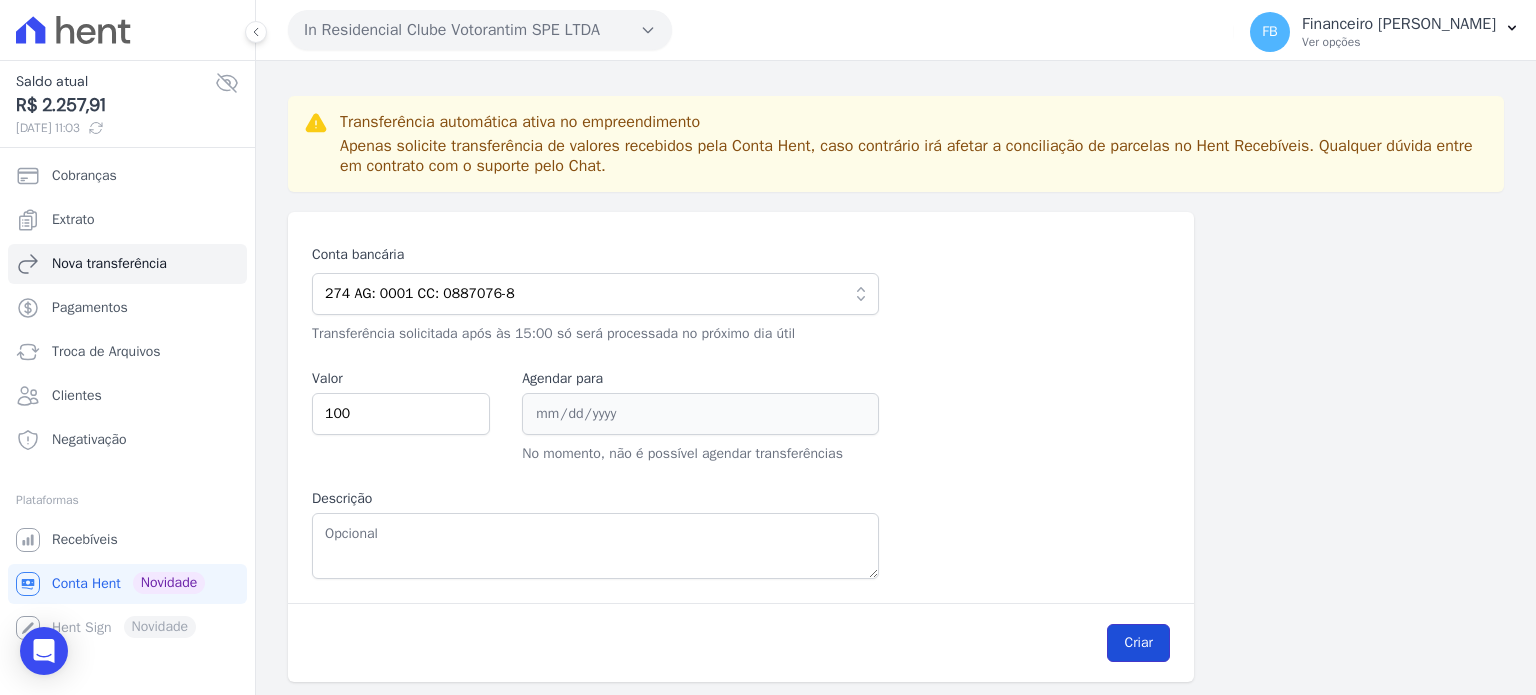 click on "Criar" at bounding box center (1138, 643) 